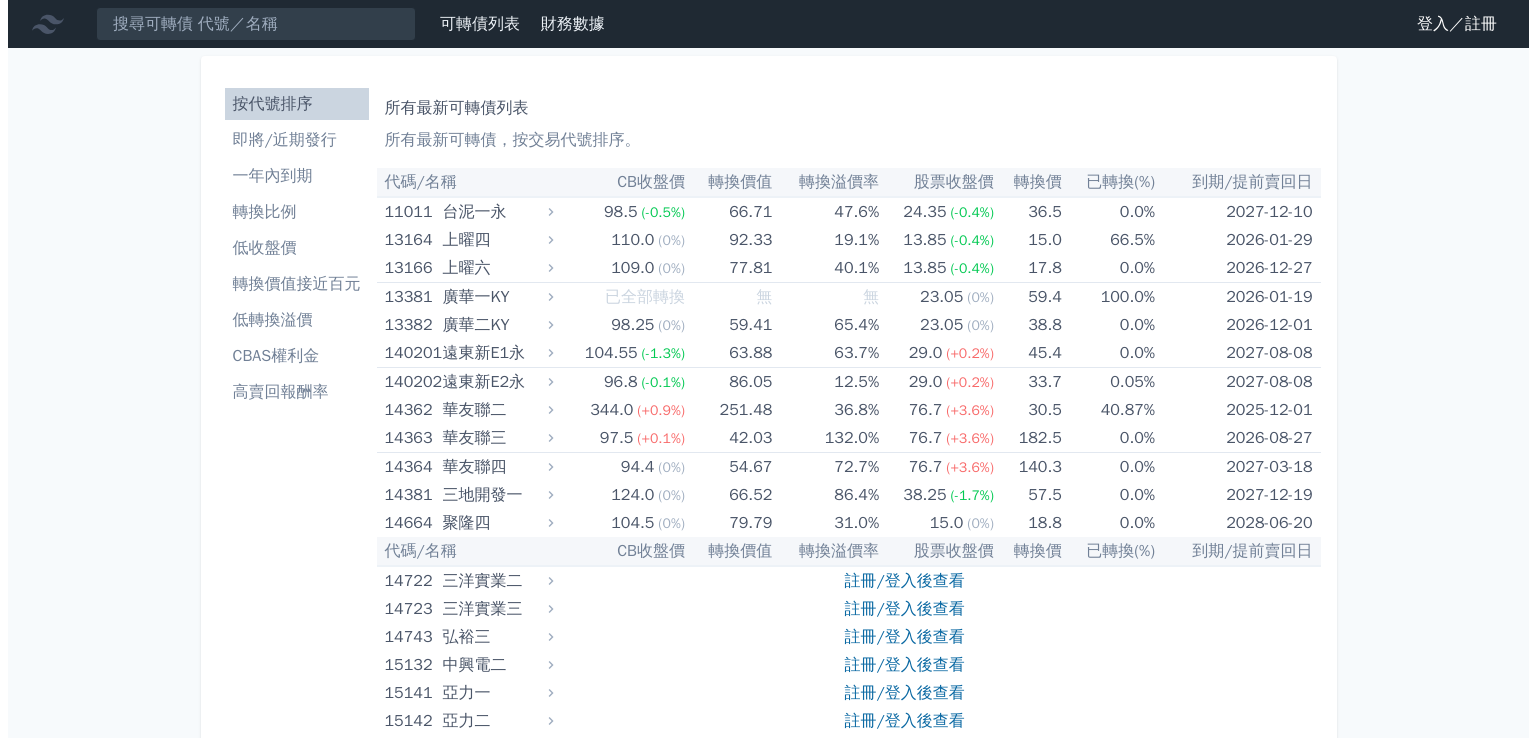 scroll, scrollTop: 0, scrollLeft: 0, axis: both 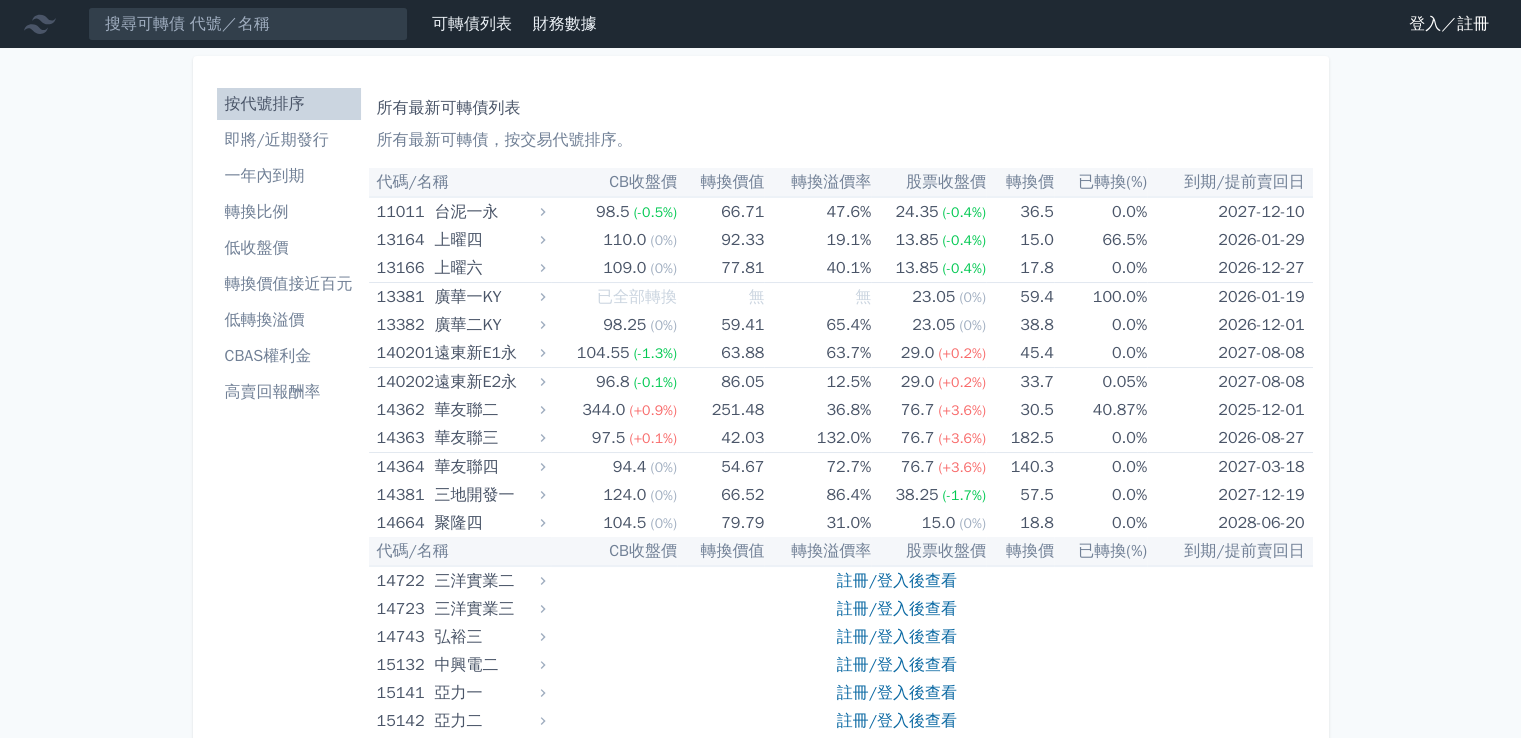 click on "登入／註冊" at bounding box center (1449, 24) 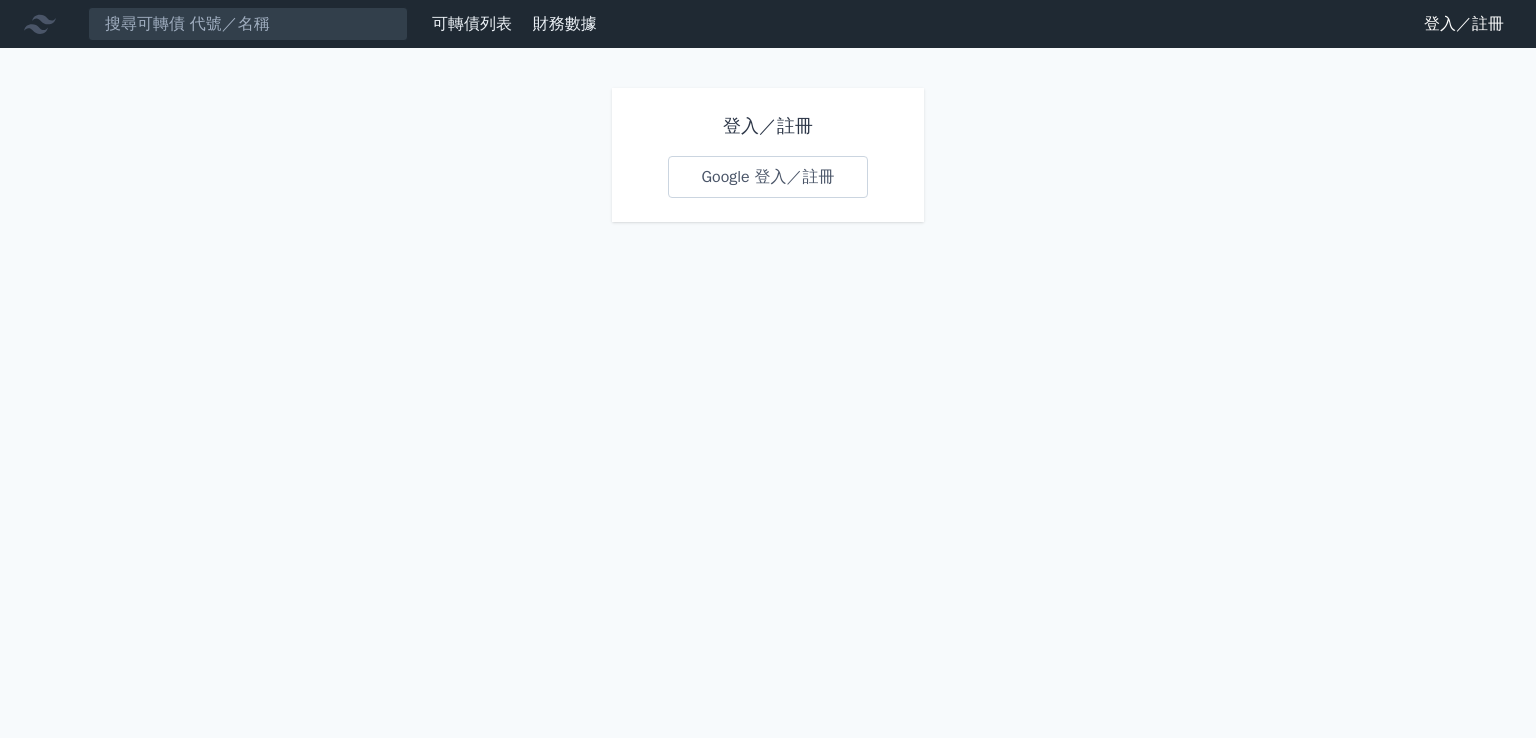 click on "Google 登入／註冊" at bounding box center [767, 177] 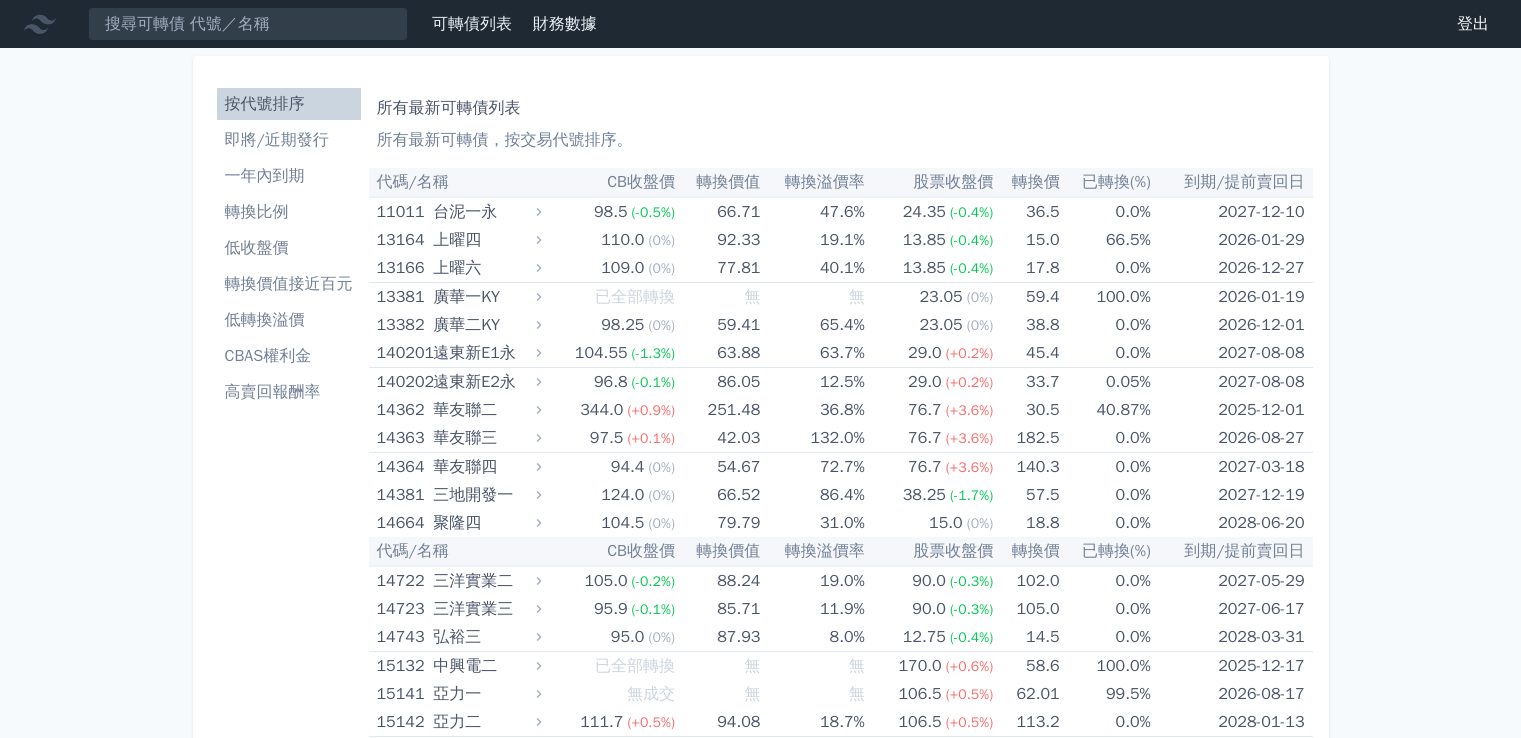 scroll, scrollTop: 0, scrollLeft: 0, axis: both 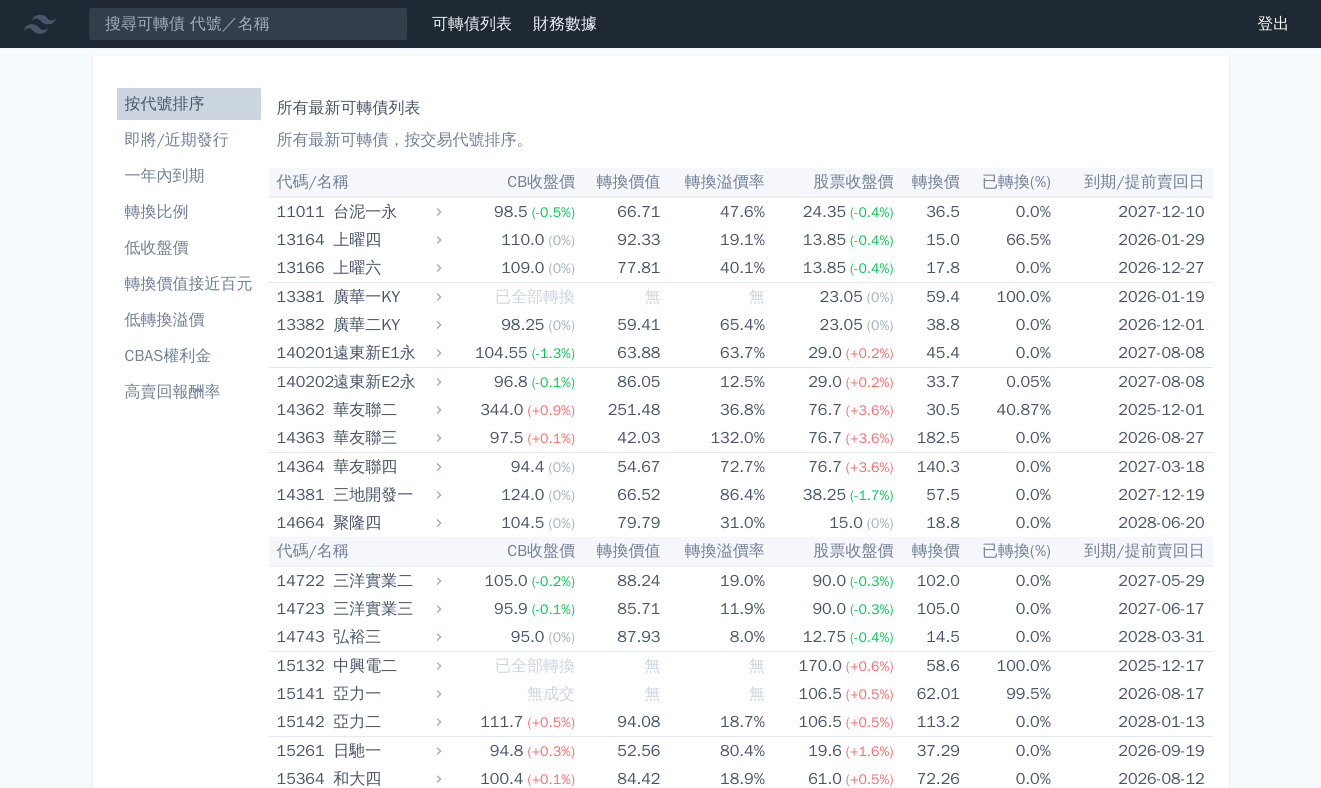 drag, startPoint x: 205, startPoint y: 48, endPoint x: 273, endPoint y: 13, distance: 76.47875 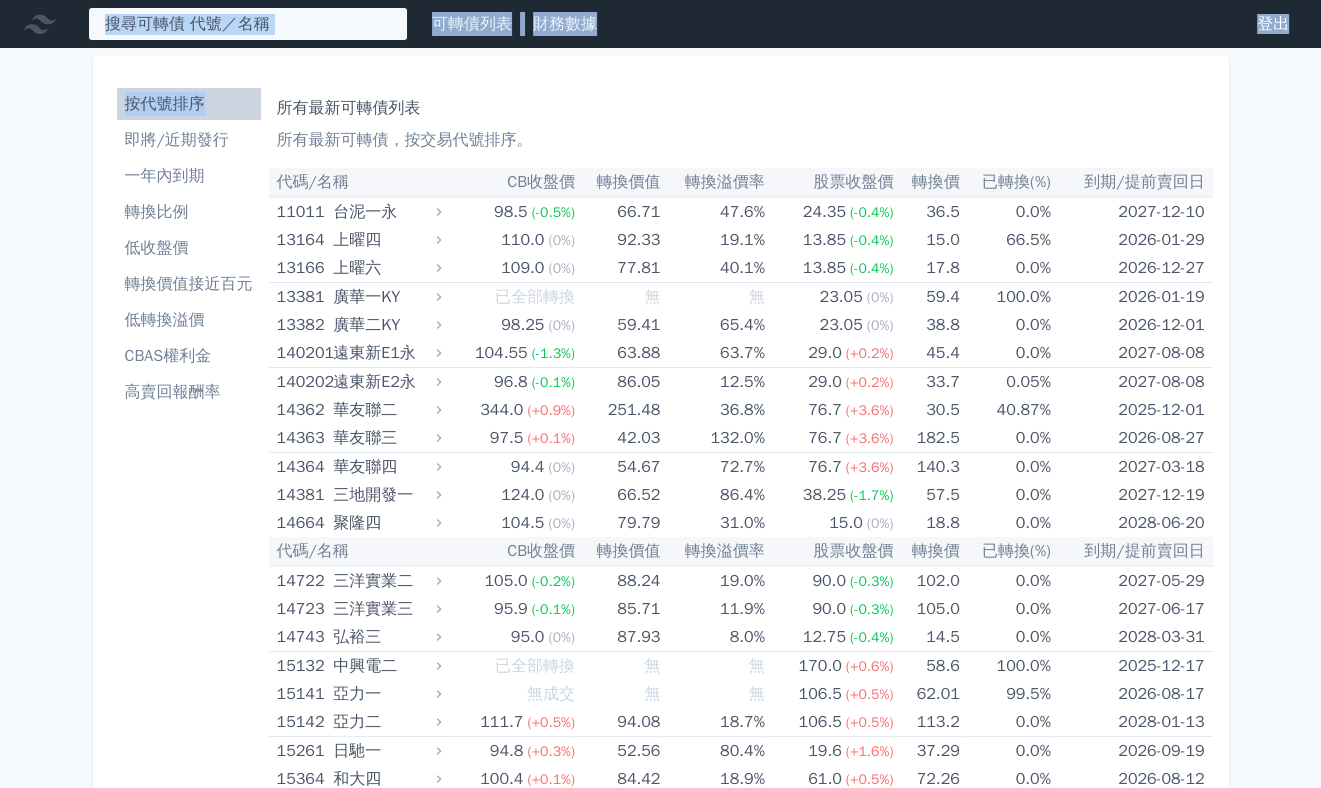 click at bounding box center (248, 24) 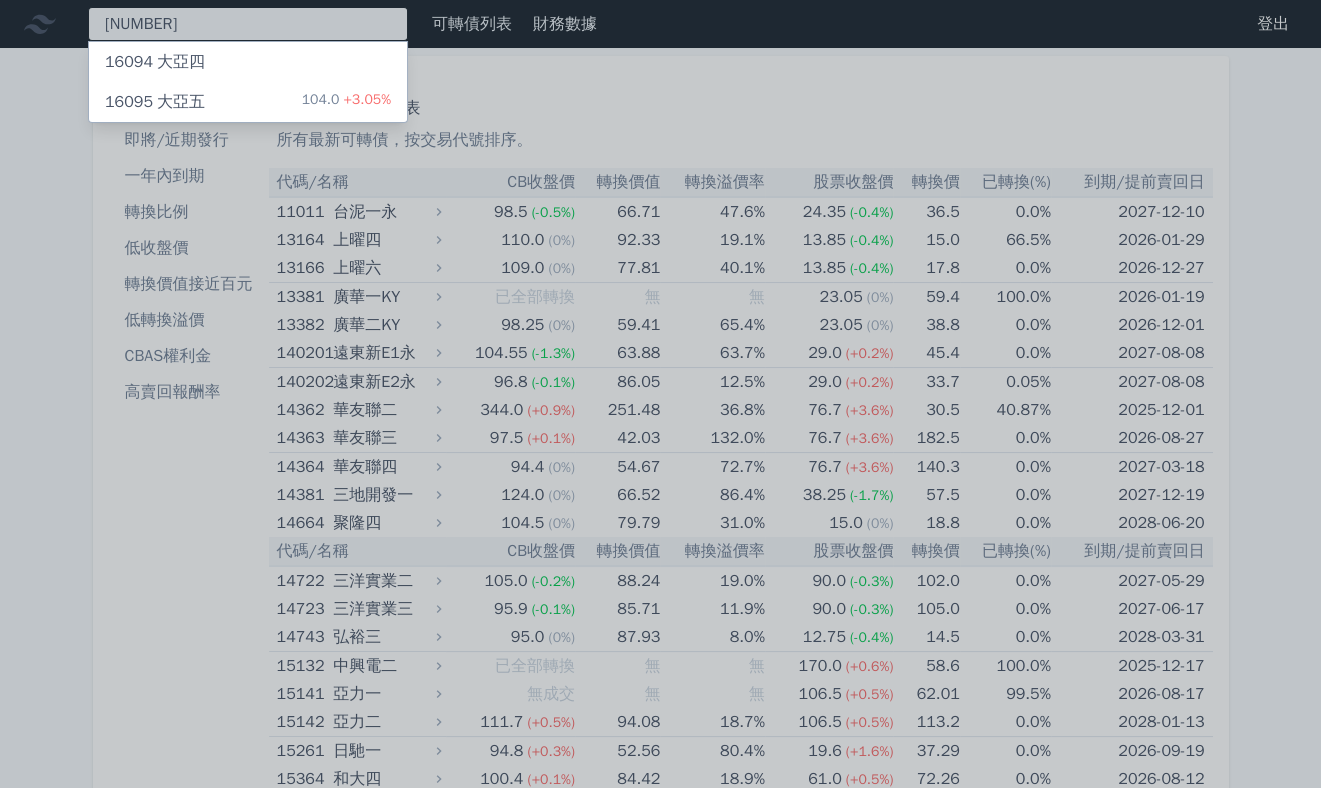 type on "[NUMBER]" 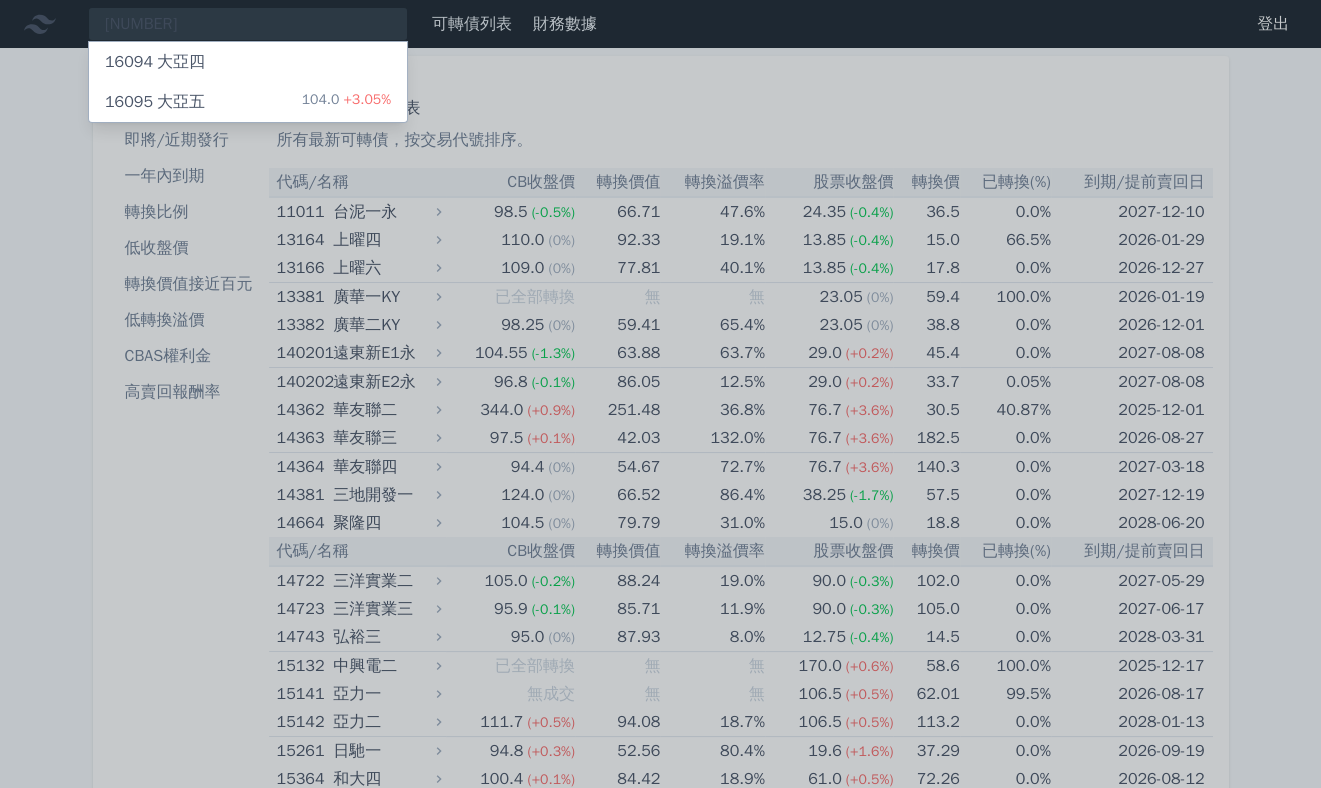 click on "[NUMBER] 大亞五" at bounding box center (155, 102) 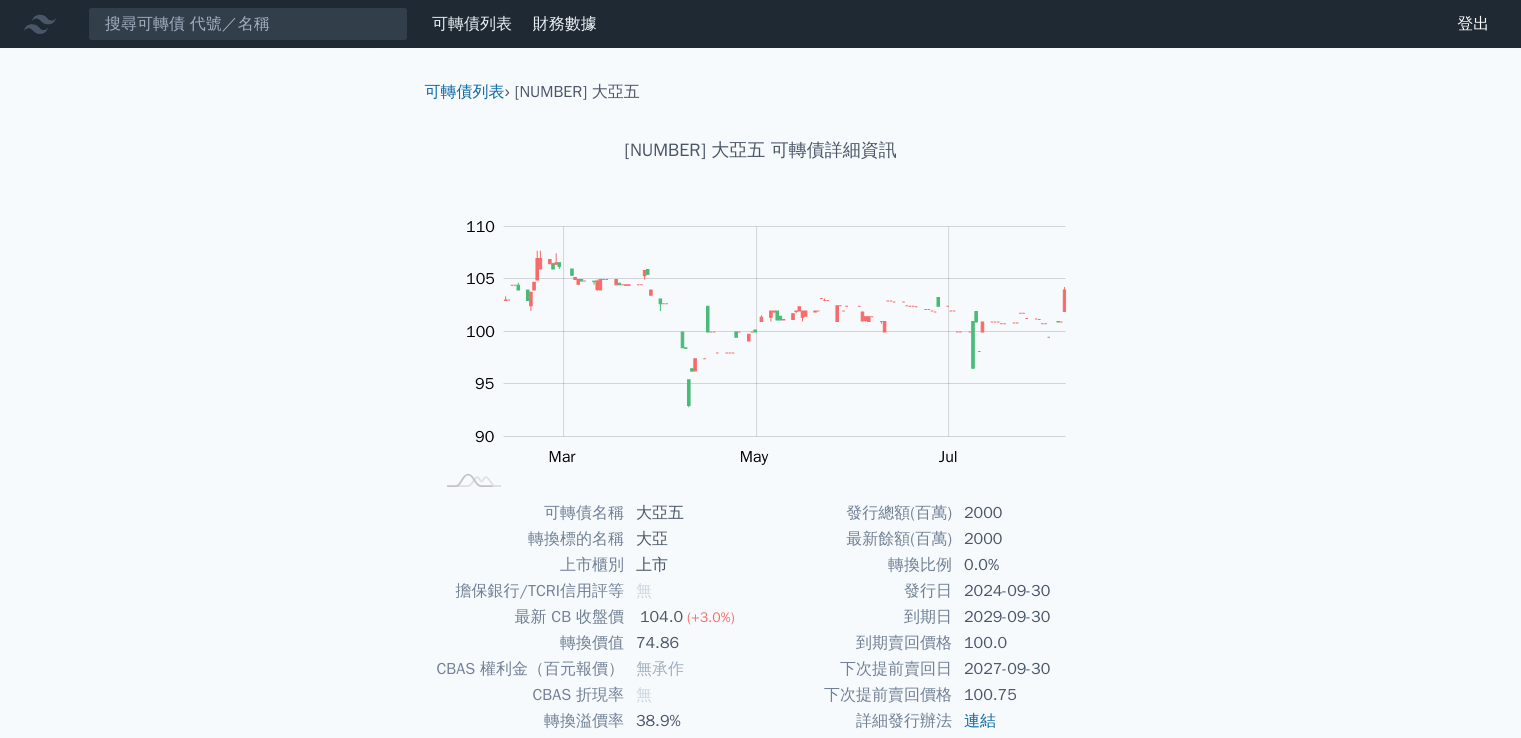 scroll, scrollTop: 188, scrollLeft: 0, axis: vertical 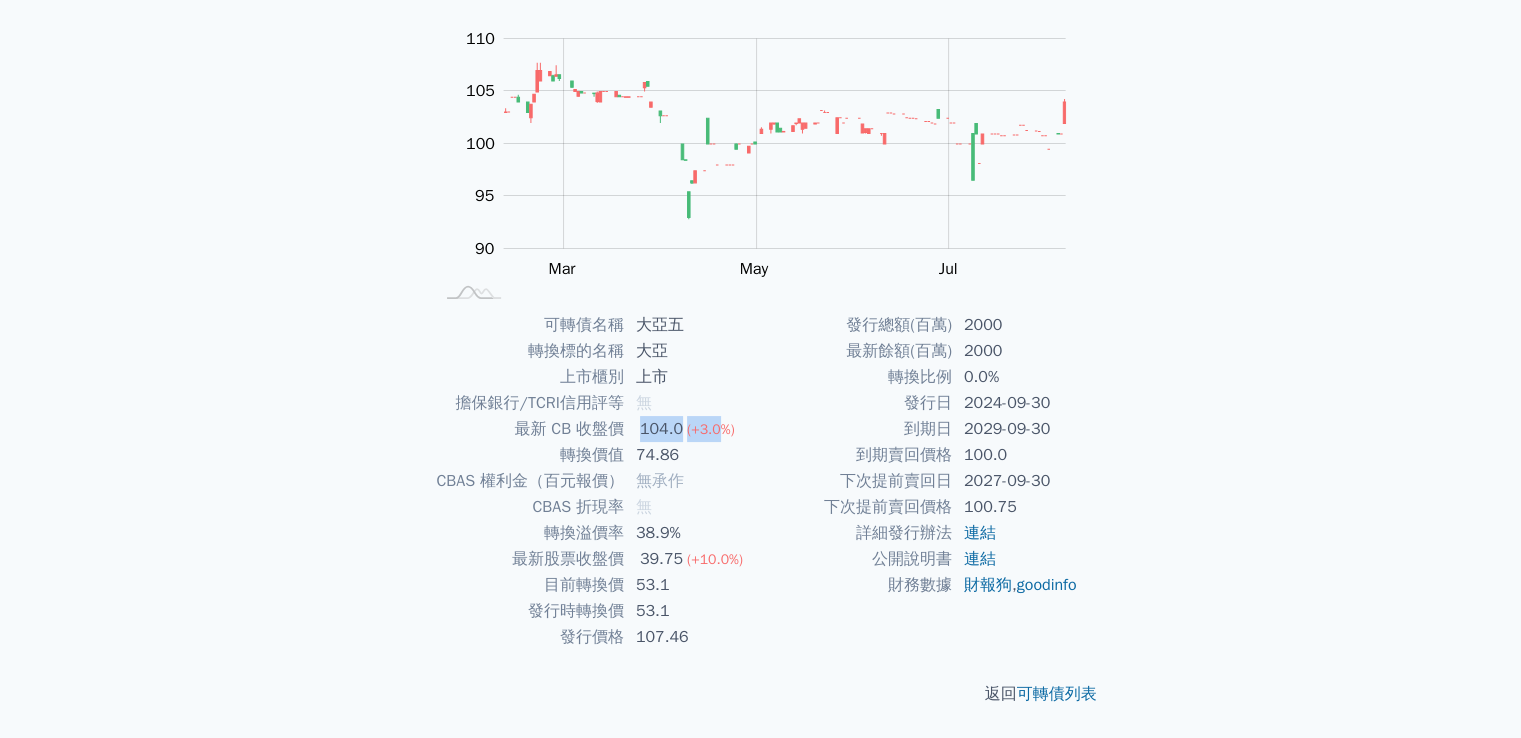 drag, startPoint x: 636, startPoint y: 429, endPoint x: 724, endPoint y: 429, distance: 88 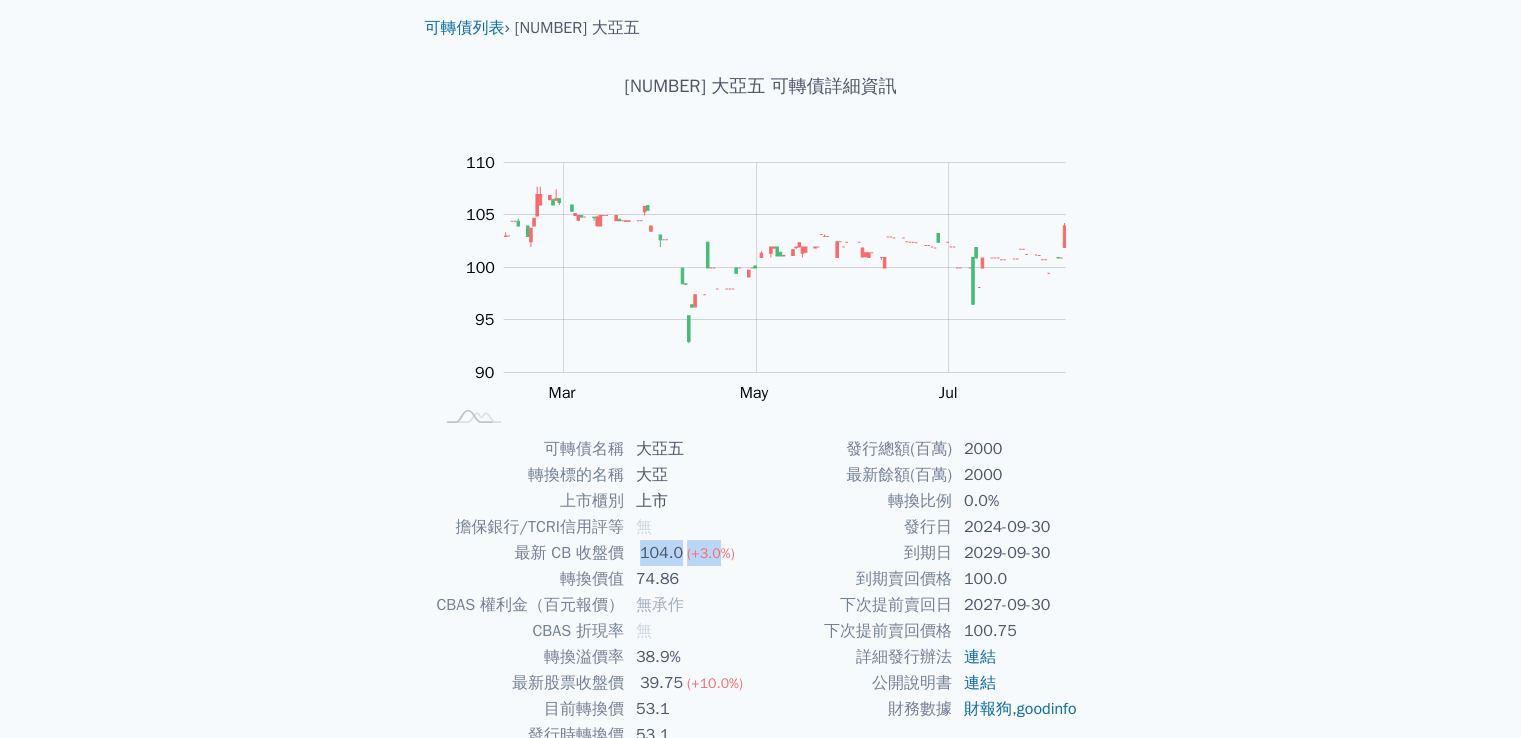 scroll, scrollTop: 188, scrollLeft: 0, axis: vertical 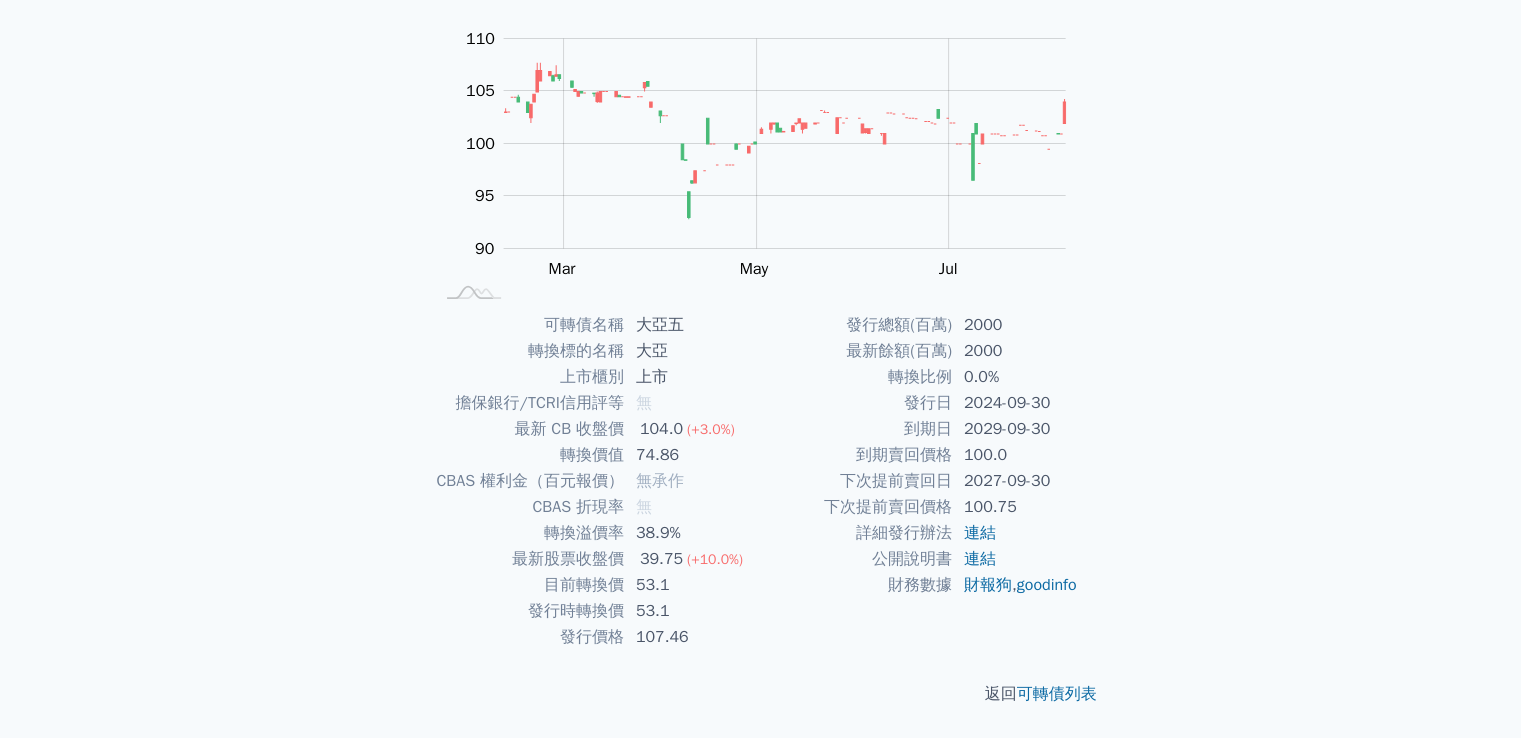 click on "38.9%" at bounding box center [692, 533] 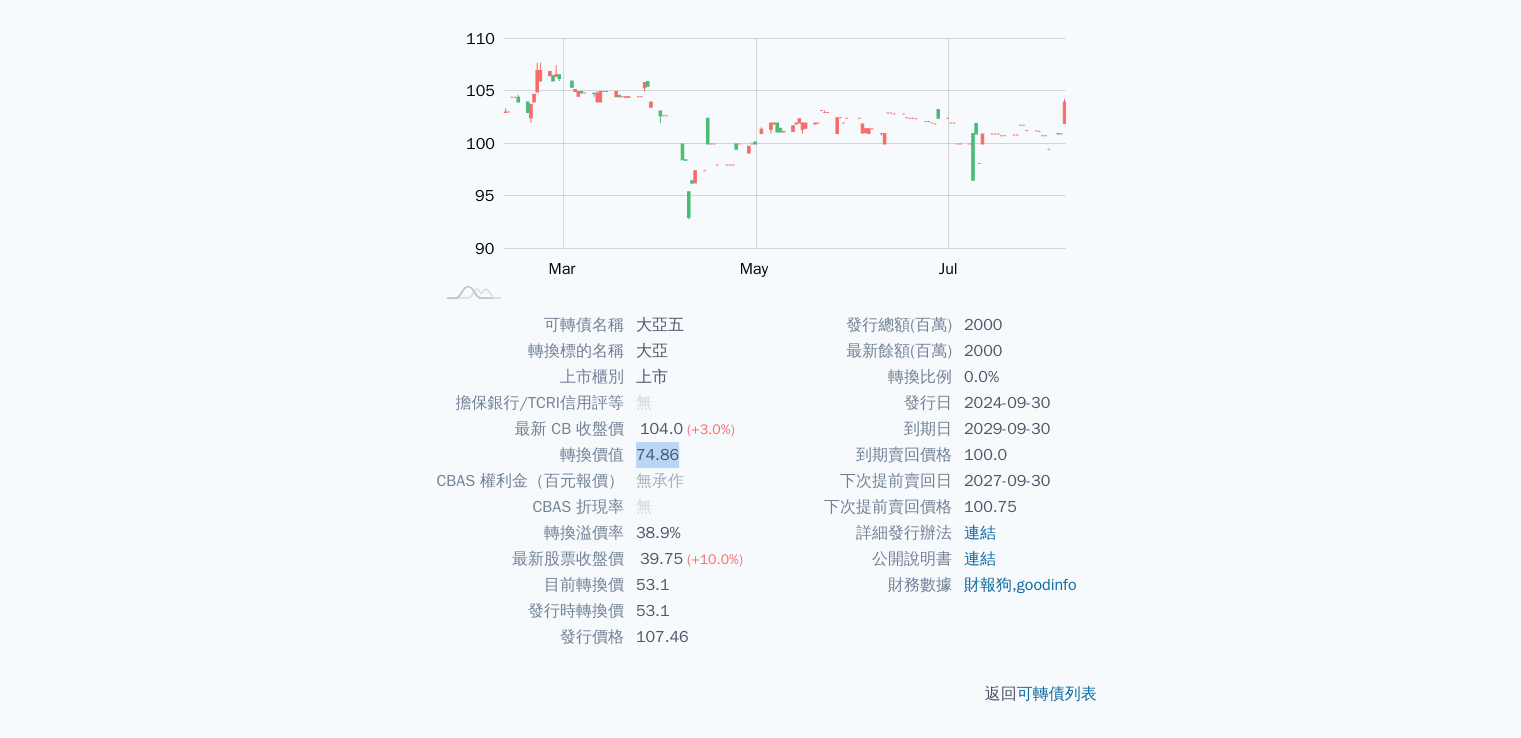 drag, startPoint x: 636, startPoint y: 455, endPoint x: 685, endPoint y: 454, distance: 49.010204 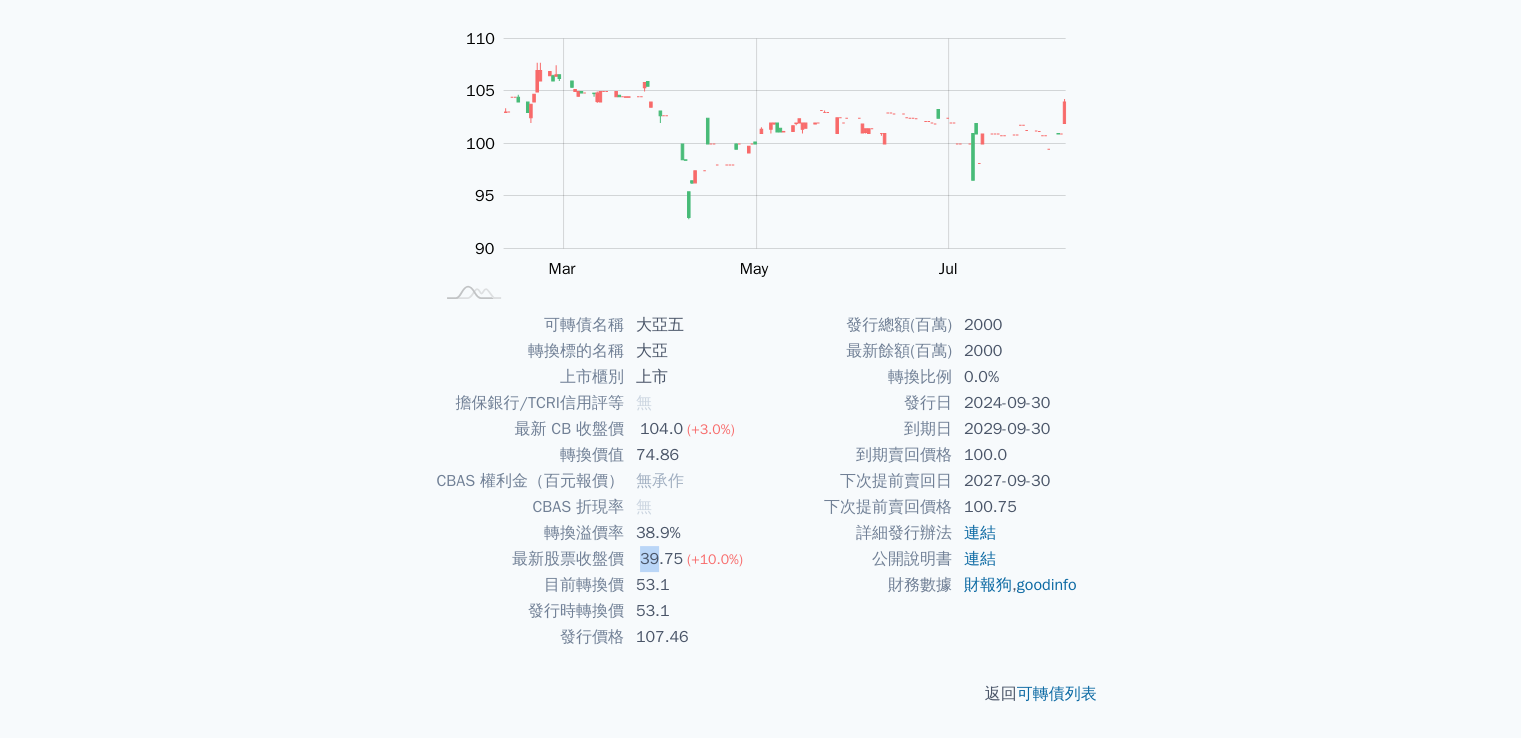 drag, startPoint x: 635, startPoint y: 565, endPoint x: 657, endPoint y: 562, distance: 22.203604 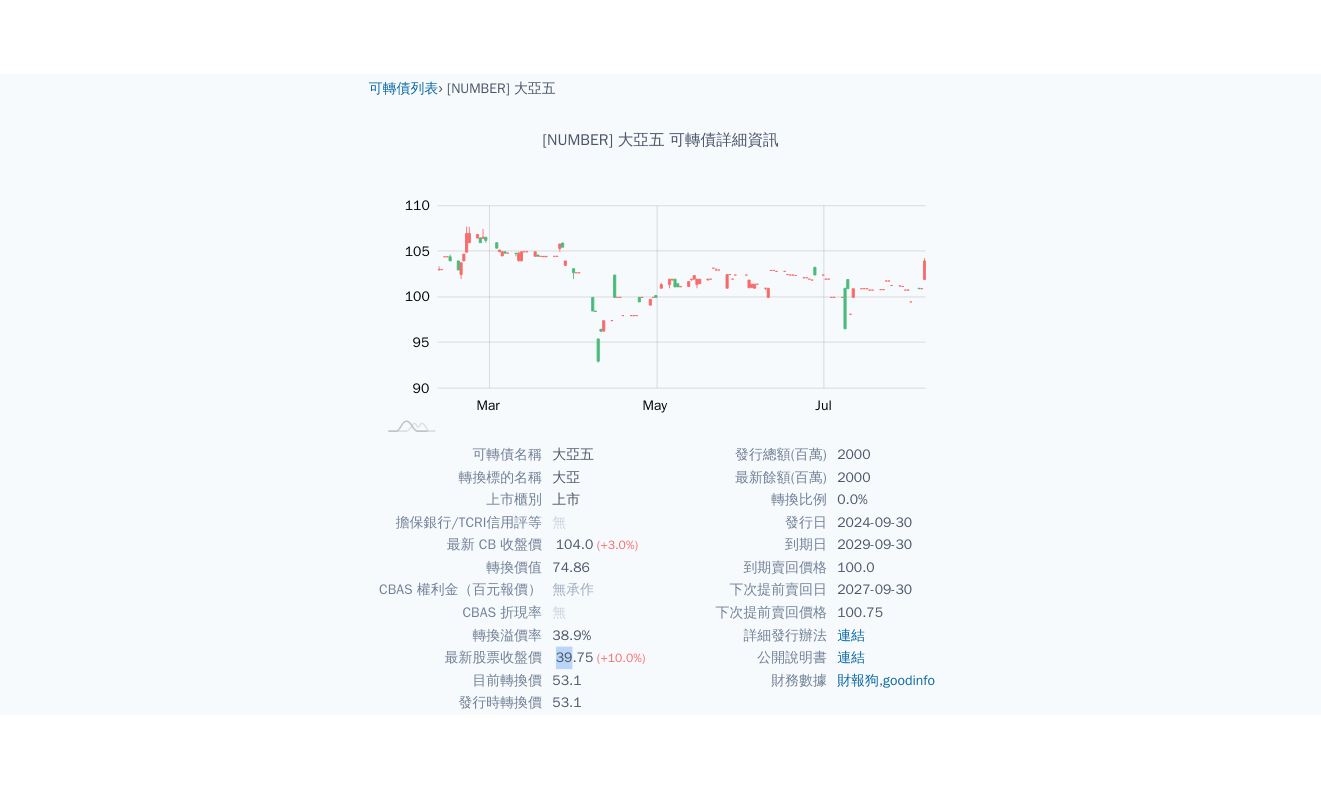 scroll, scrollTop: 0, scrollLeft: 0, axis: both 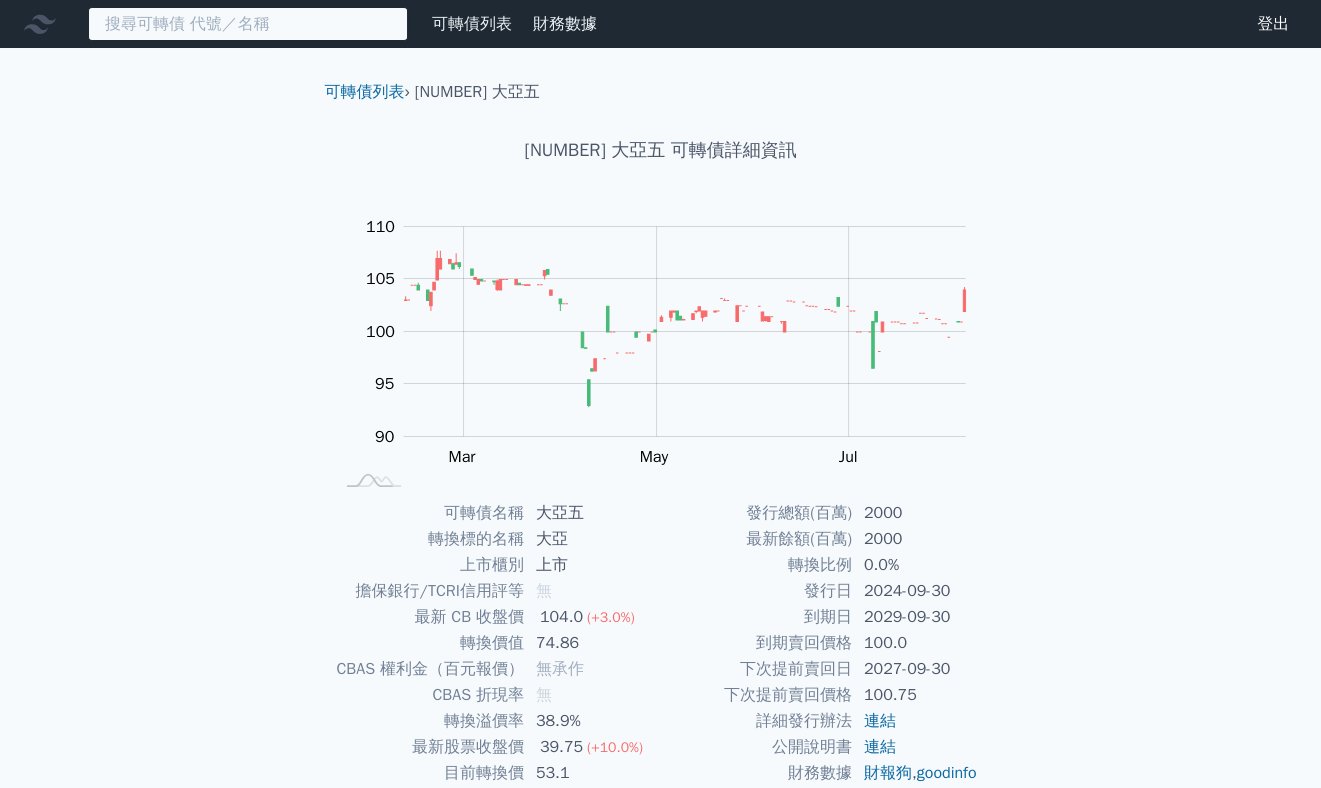 click at bounding box center [248, 24] 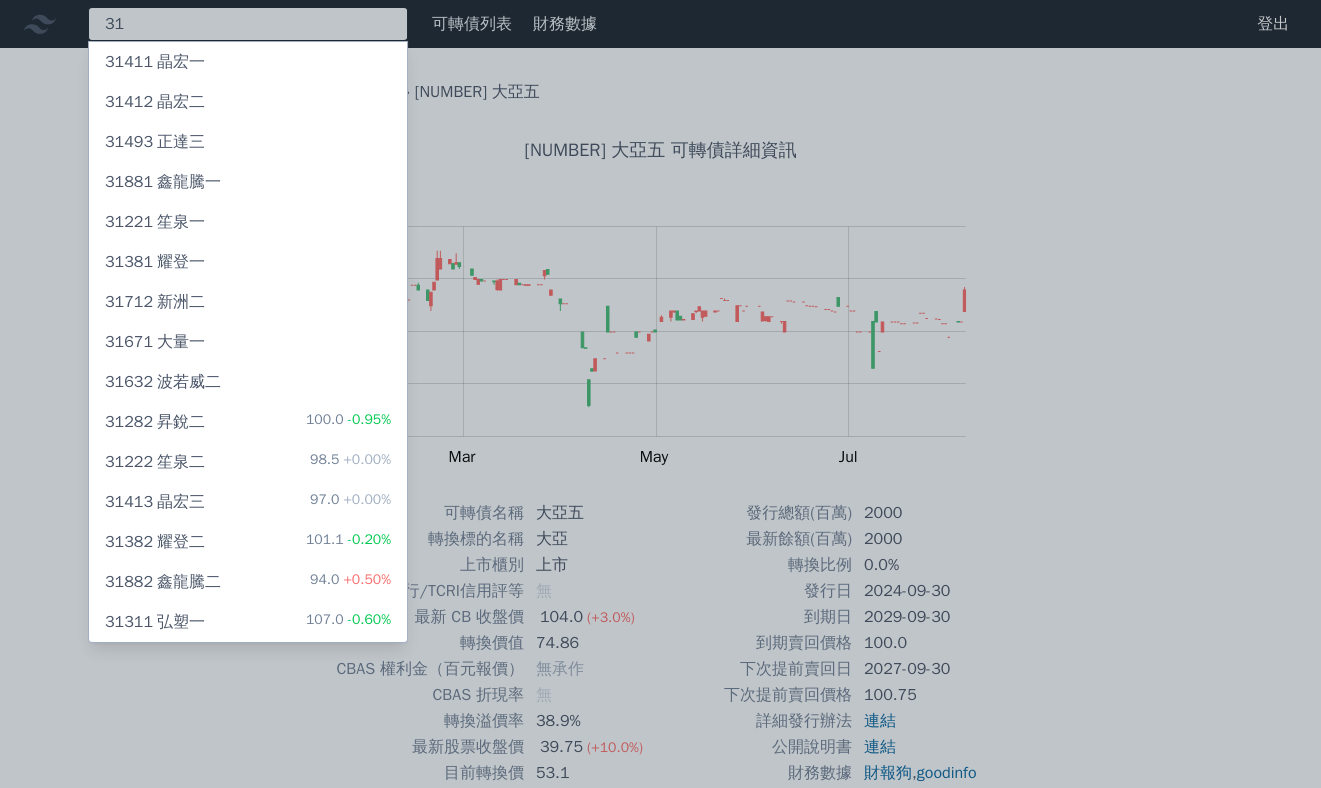 type on "3" 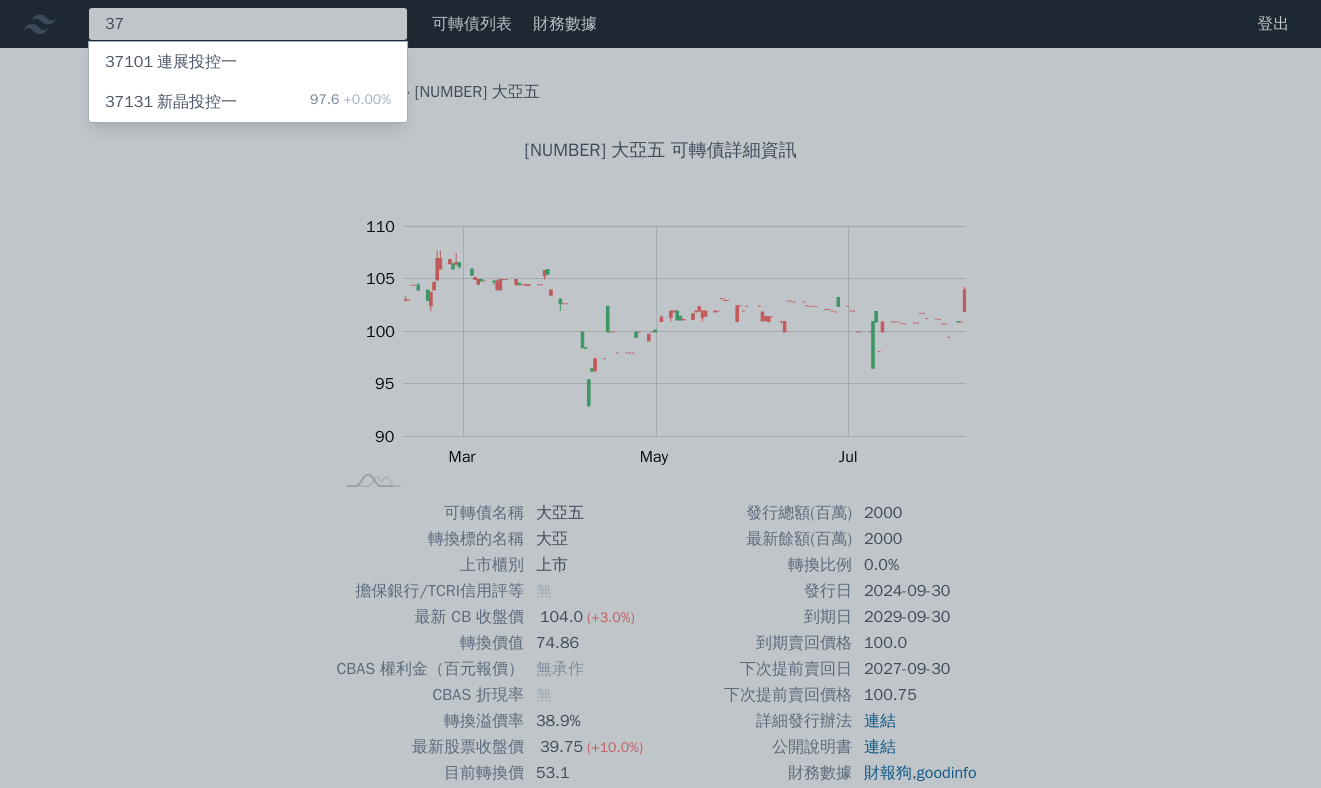 type on "3" 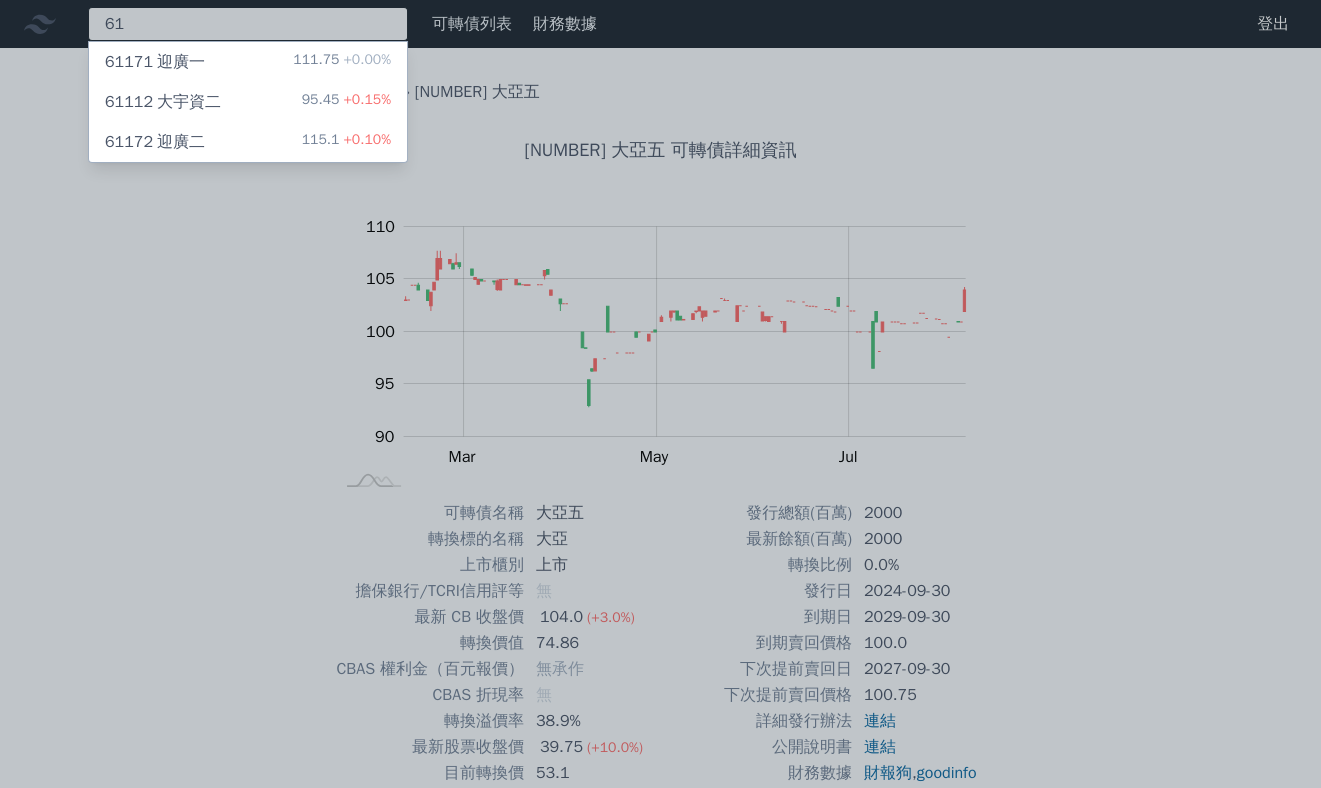 type on "6" 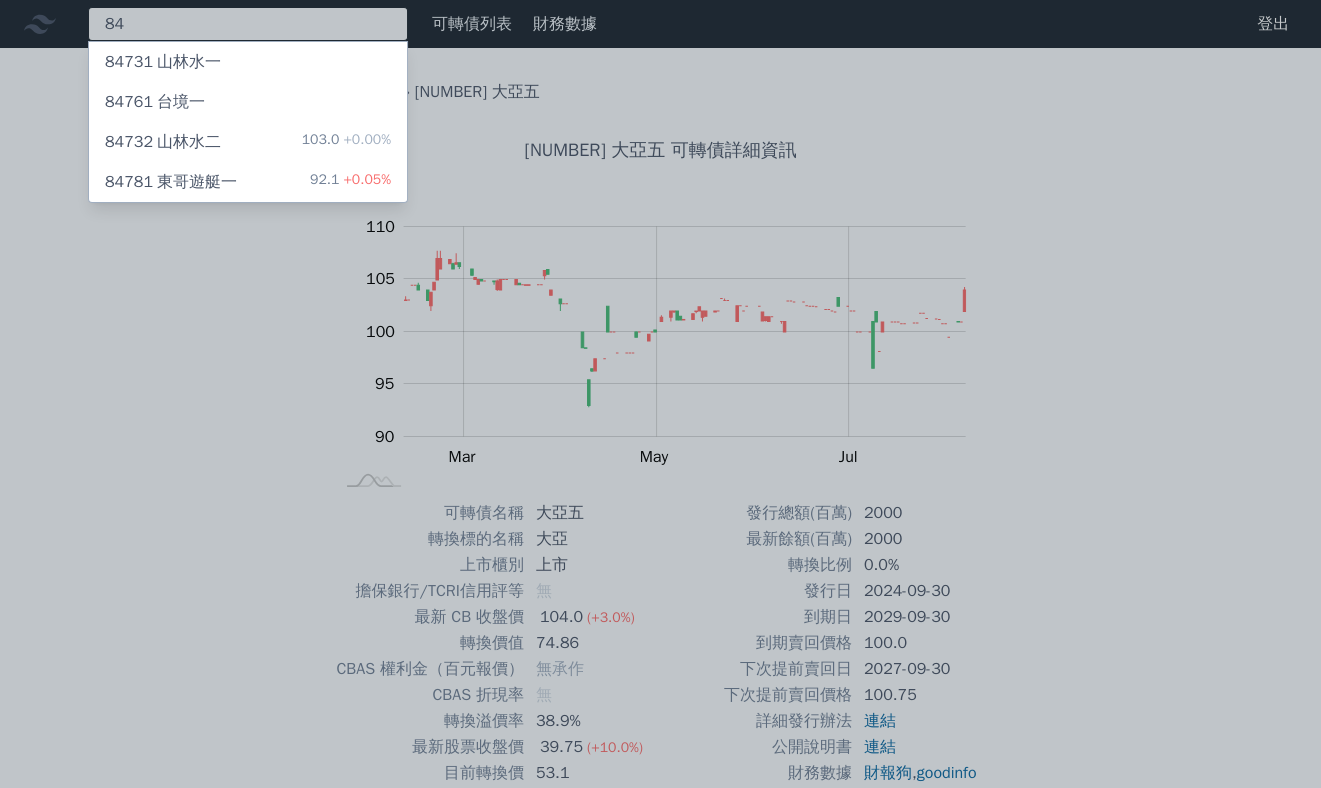 type on "8" 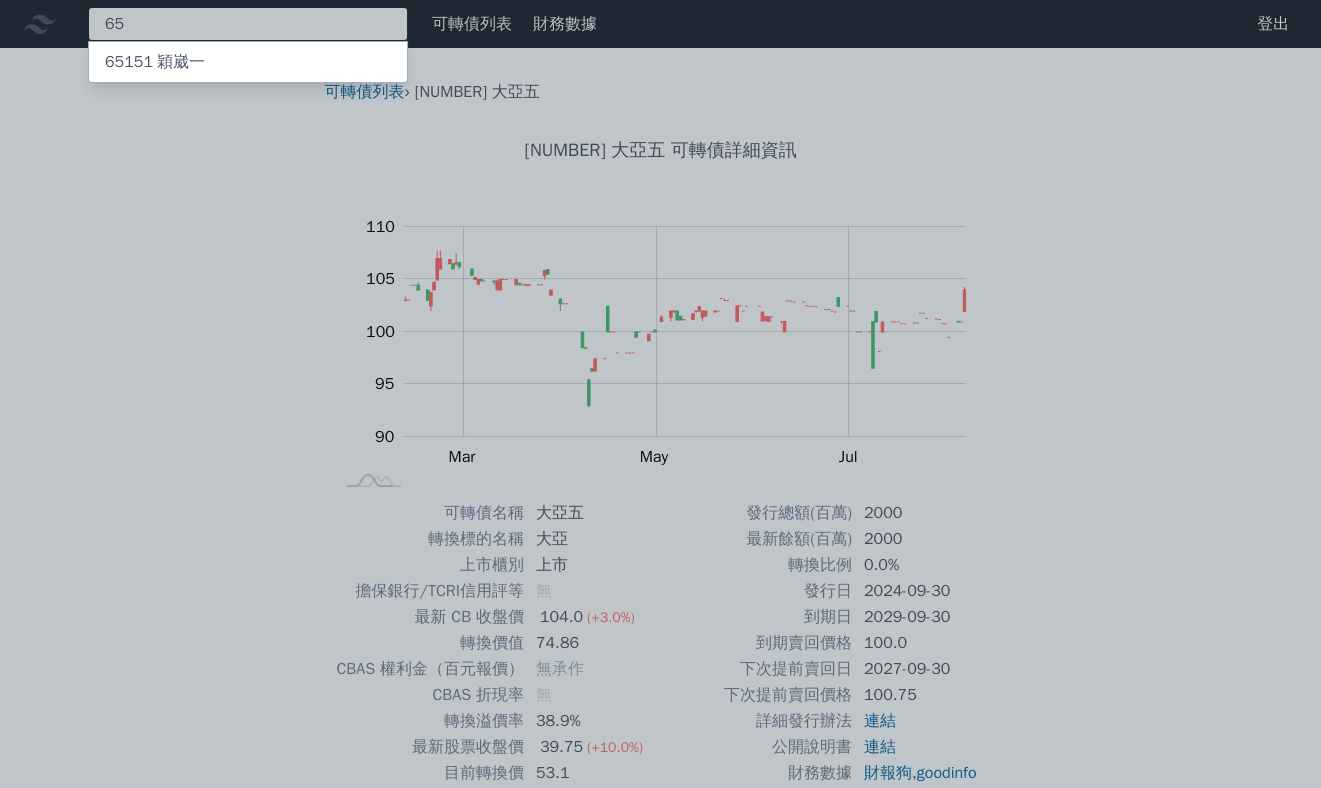 type on "6" 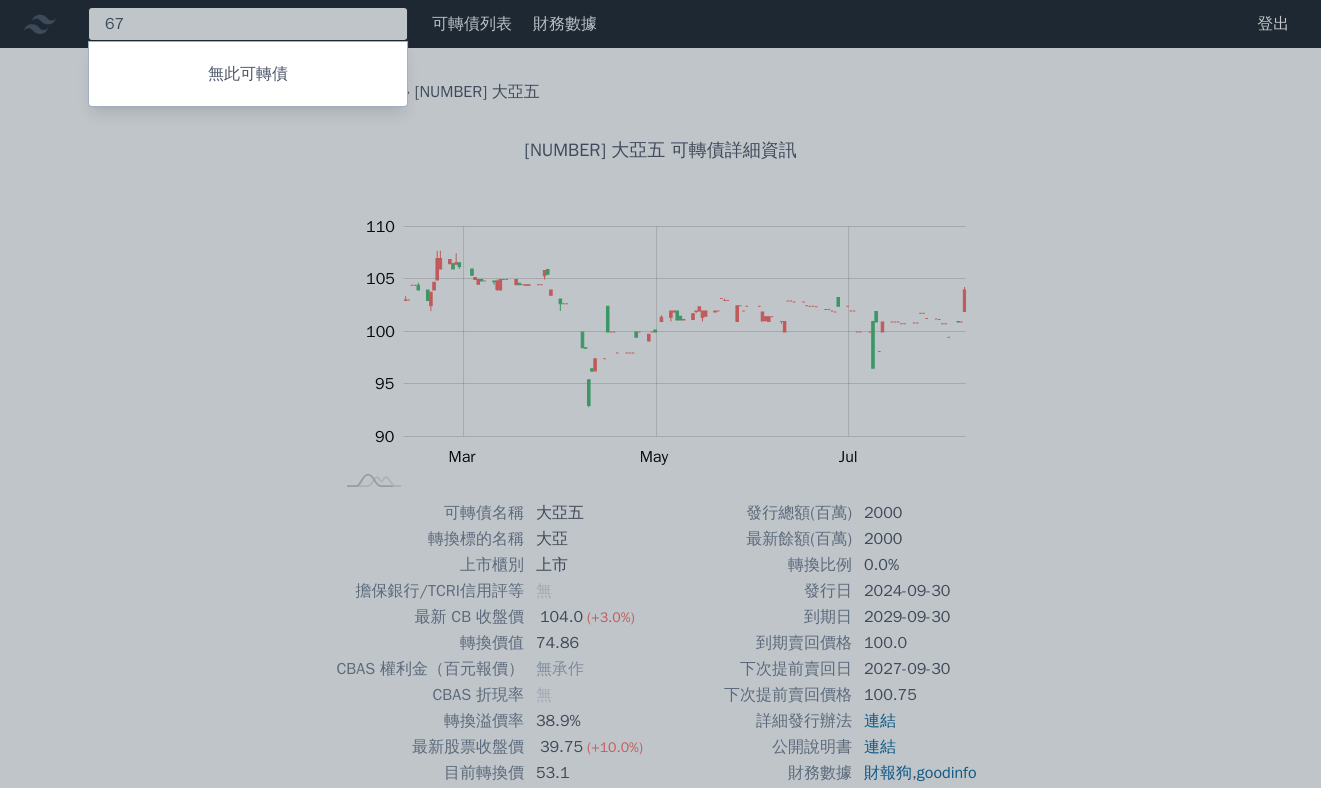 type on "6" 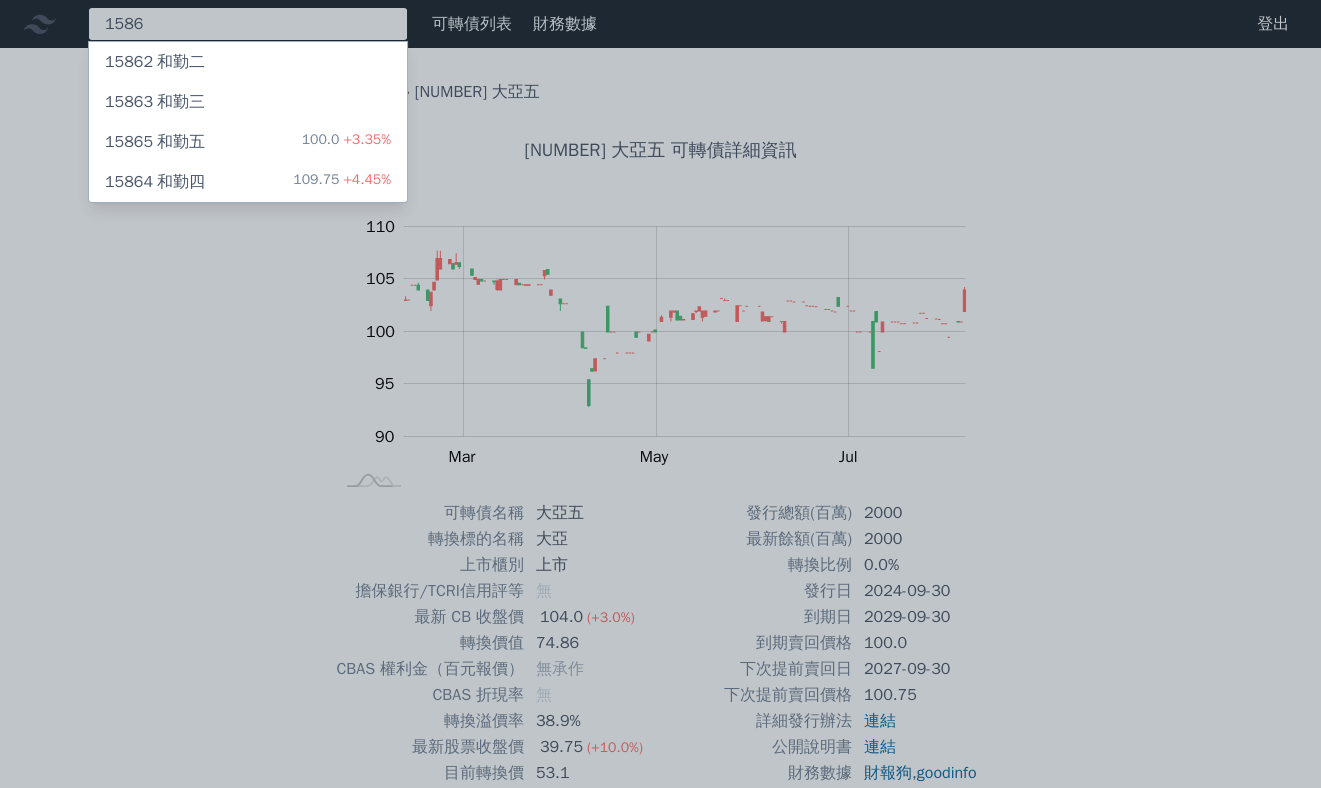 type on "1586" 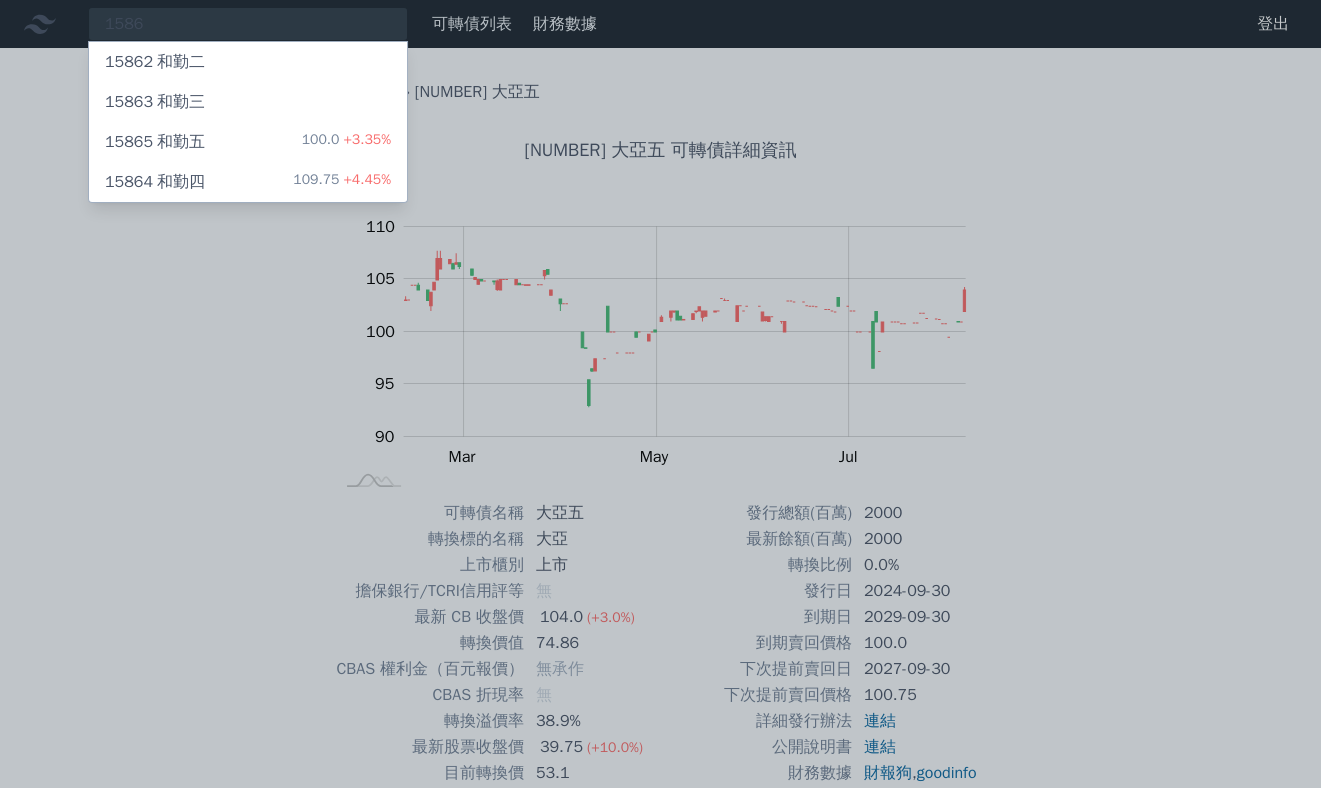 click on "[NUMBER] 和勤四
109.75 +4.45%" at bounding box center (248, 182) 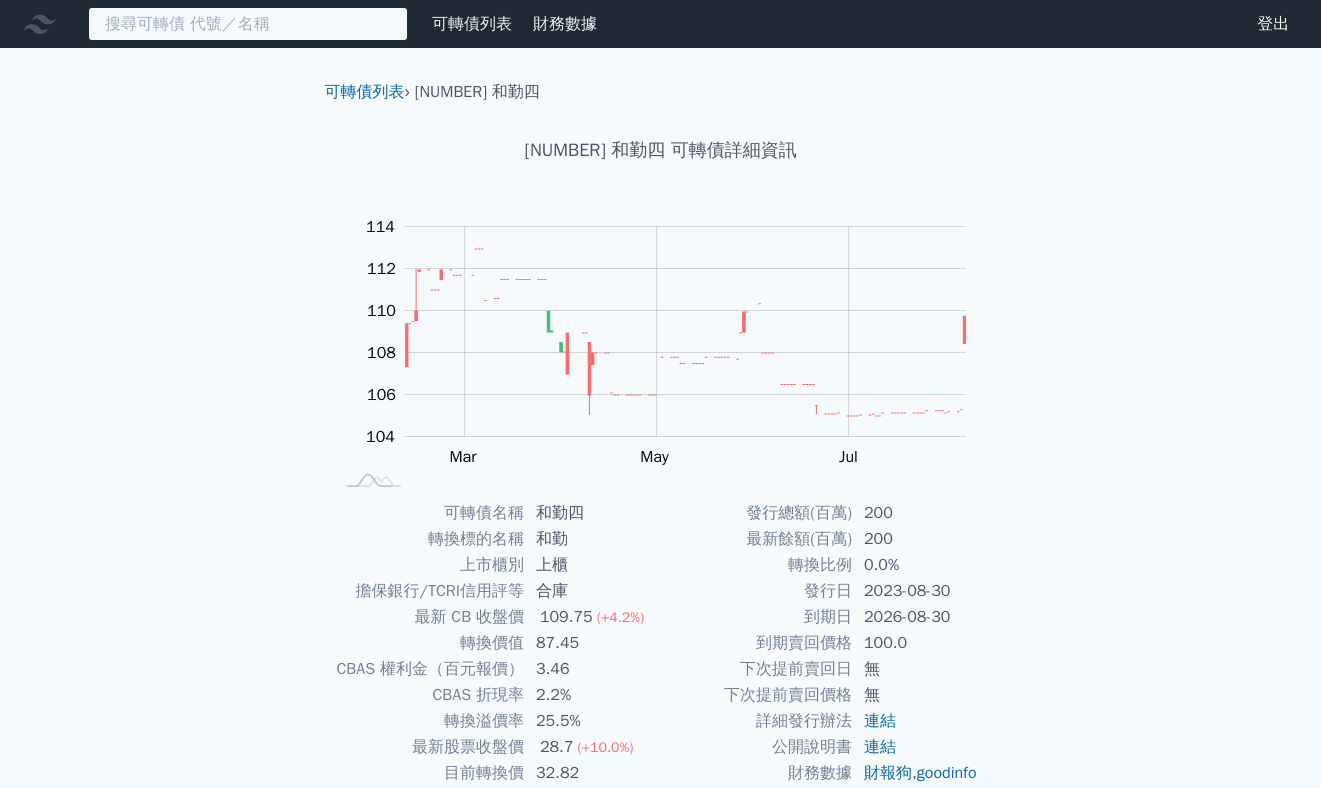 click at bounding box center (248, 24) 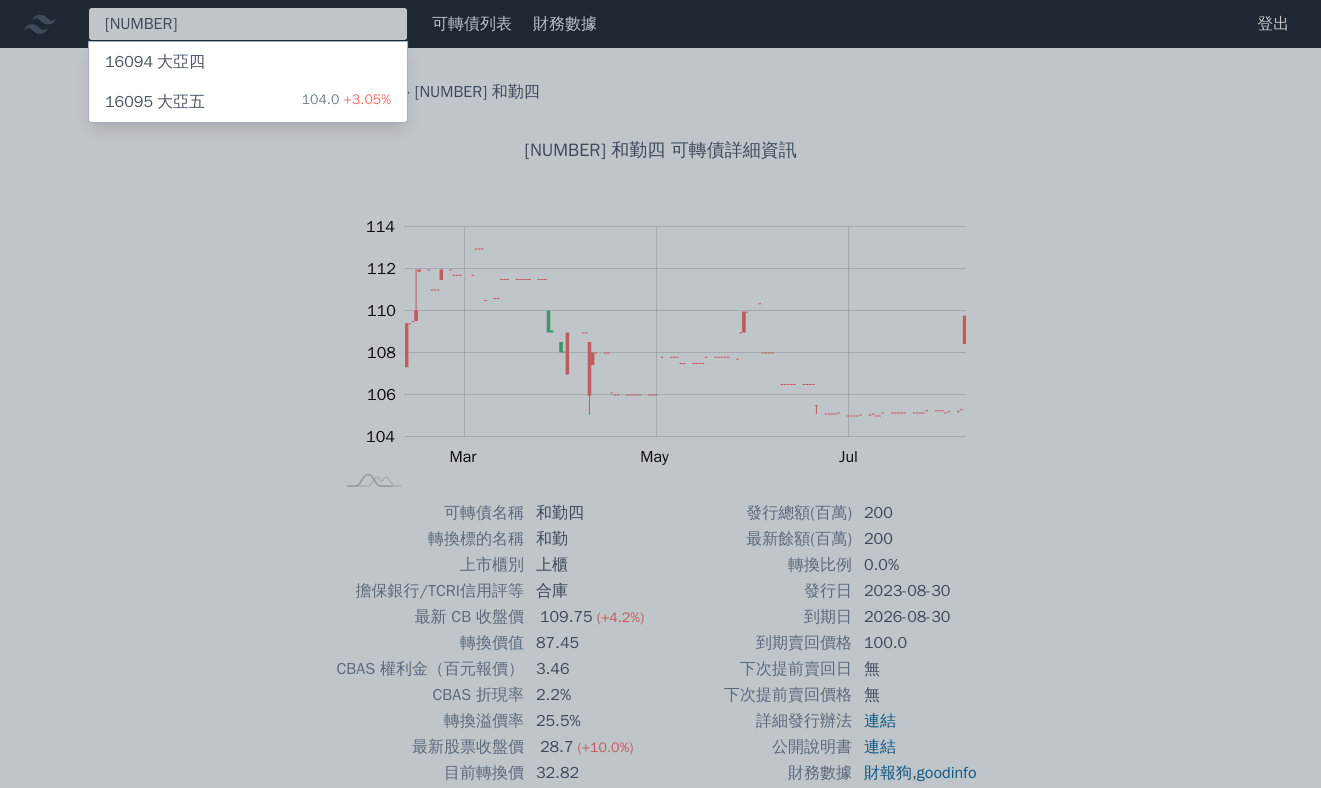 type on "[NUMBER]" 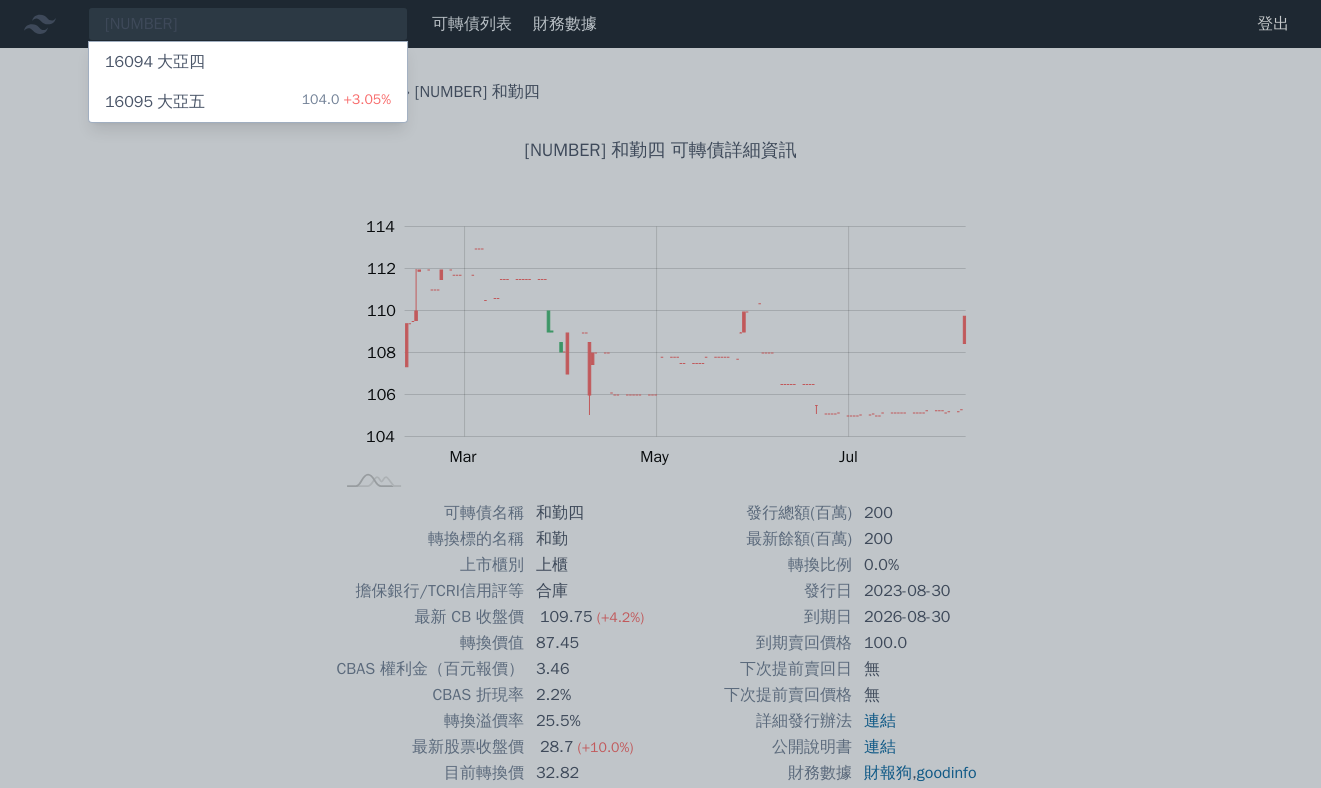 click on "[NUMBER] 大亞五" at bounding box center [155, 102] 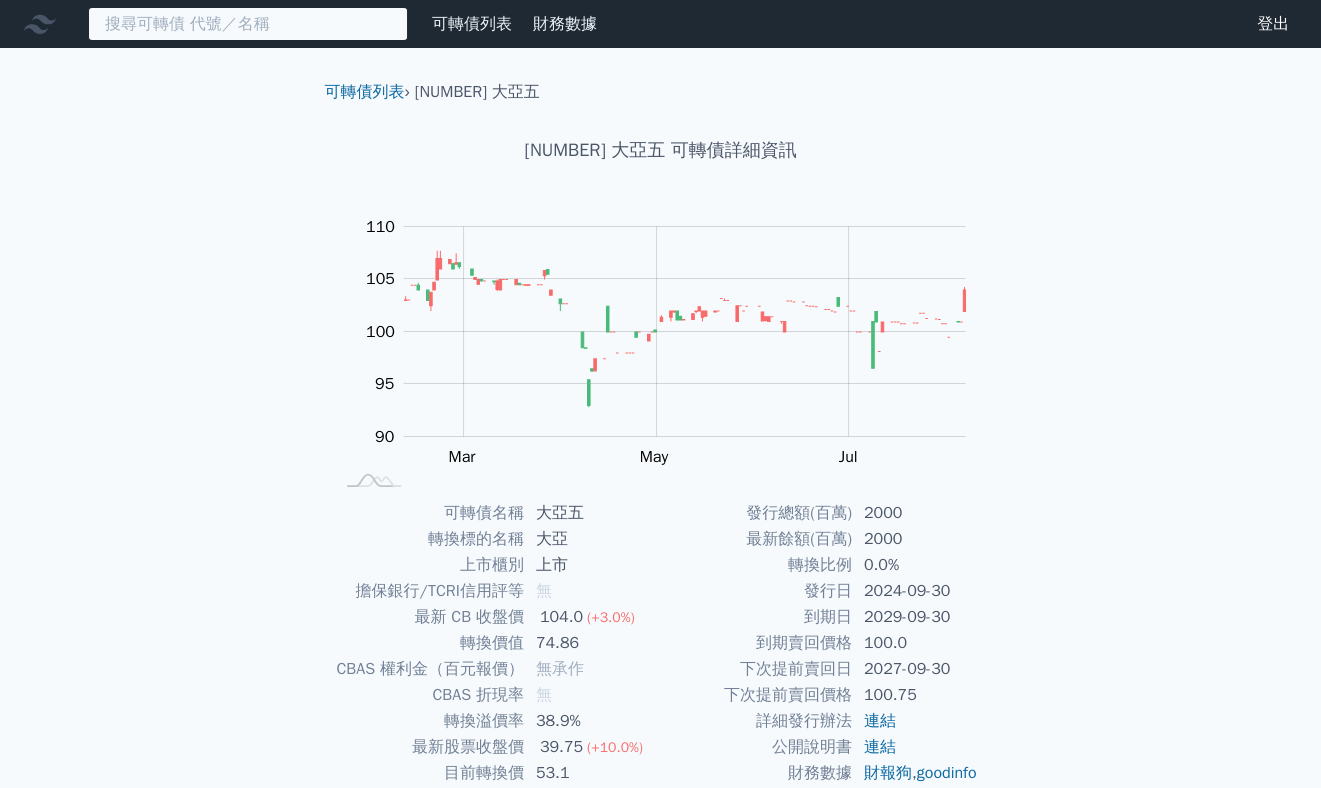 click at bounding box center (248, 24) 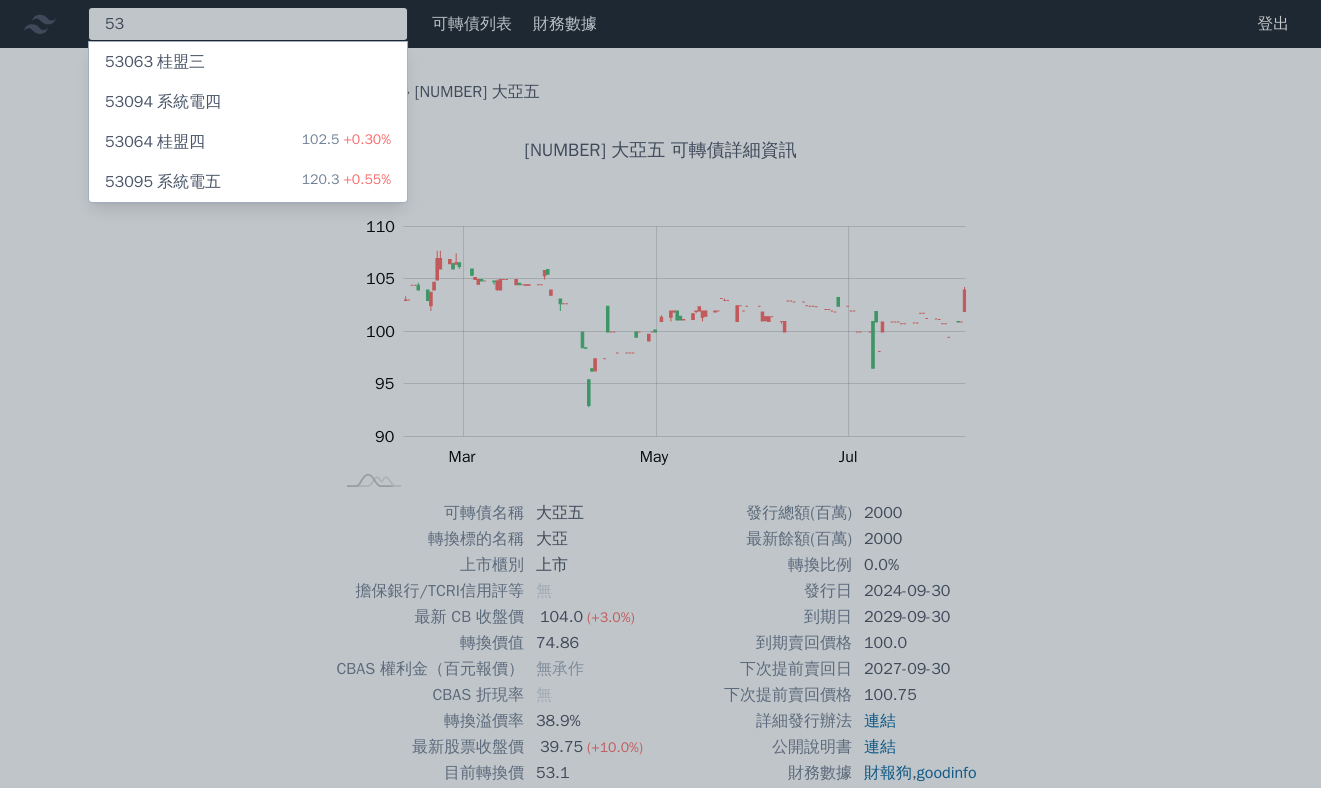 type on "5" 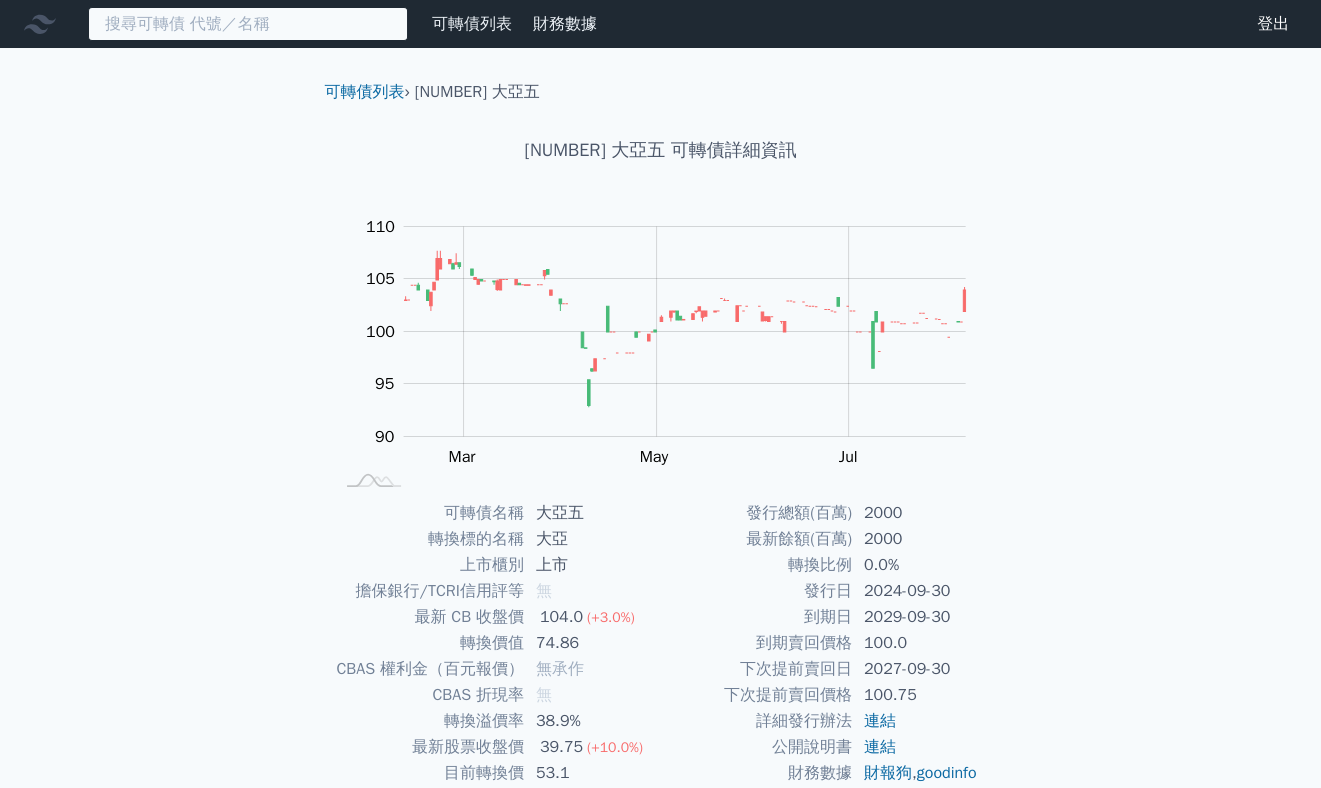 click at bounding box center [248, 24] 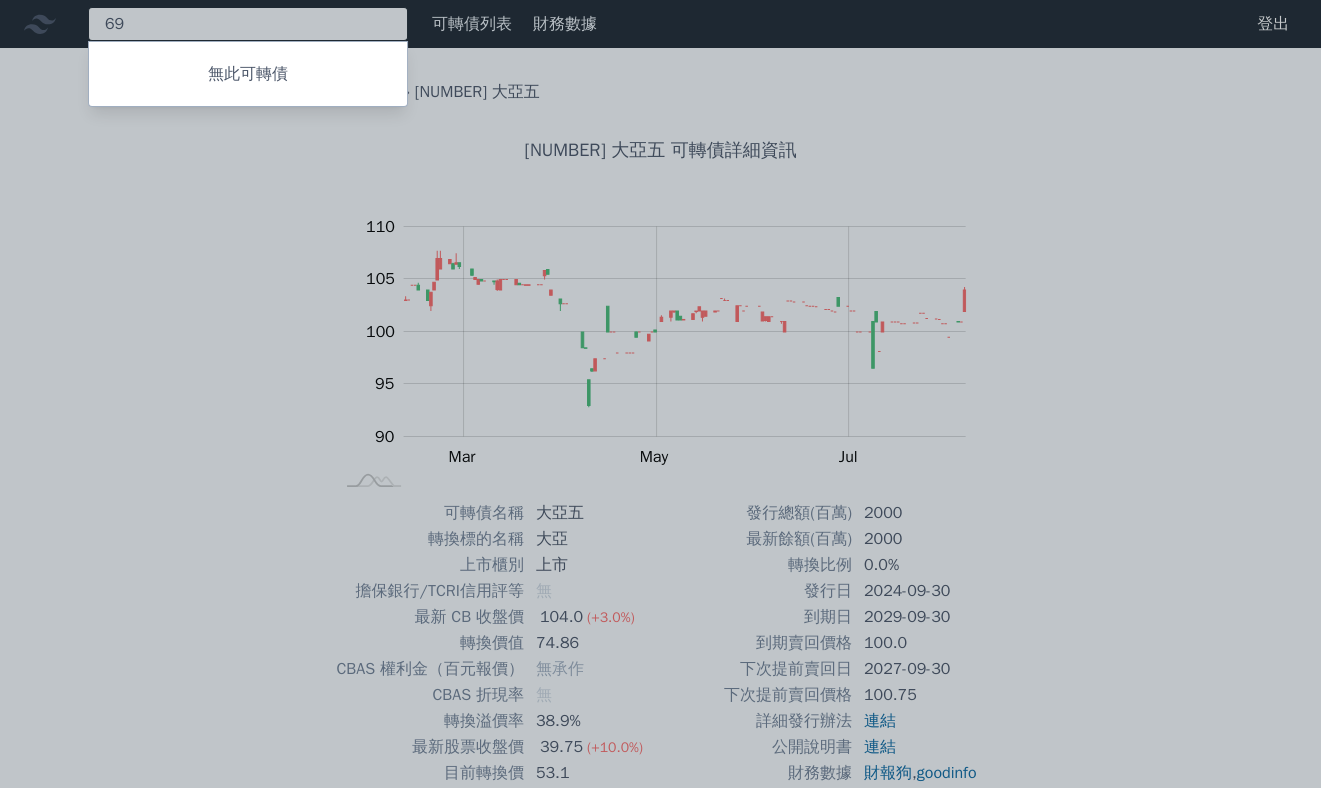 type on "6" 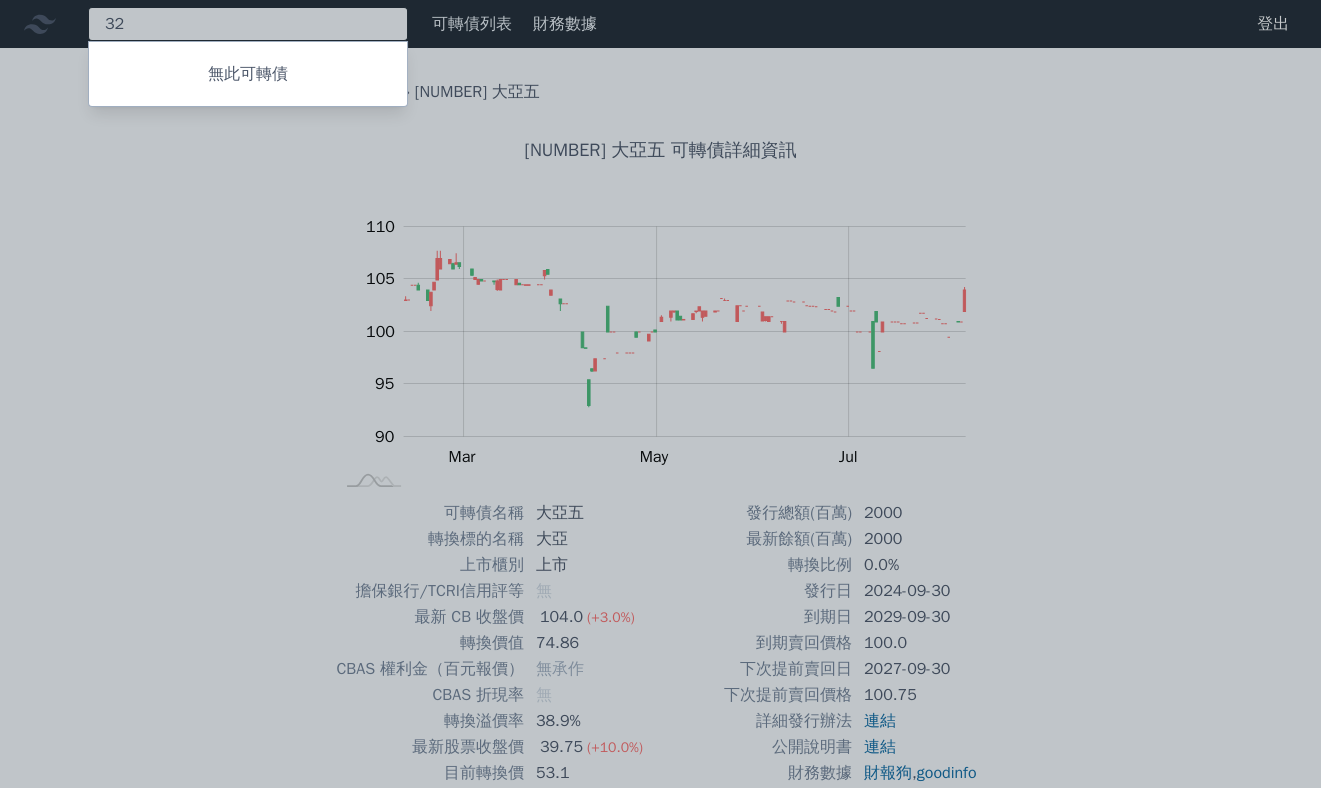type on "3" 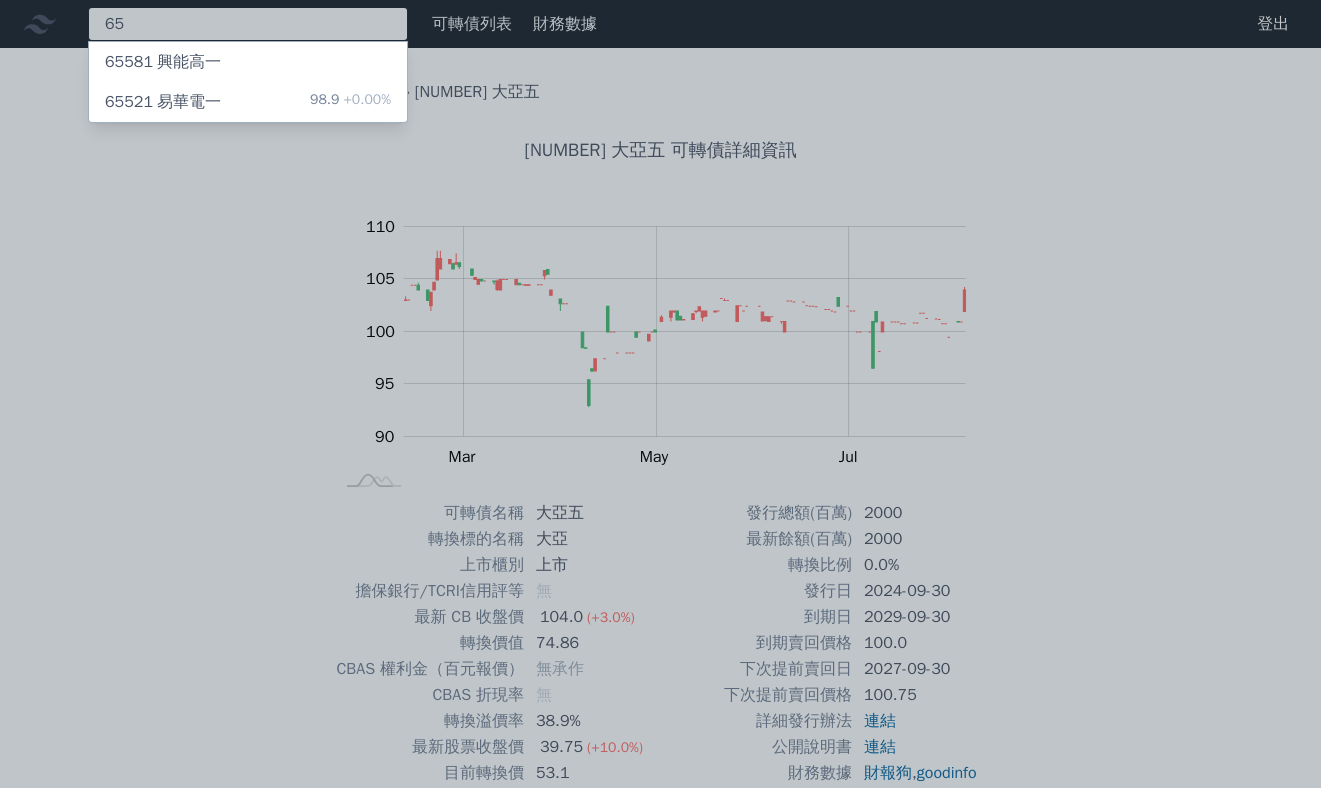 type on "6" 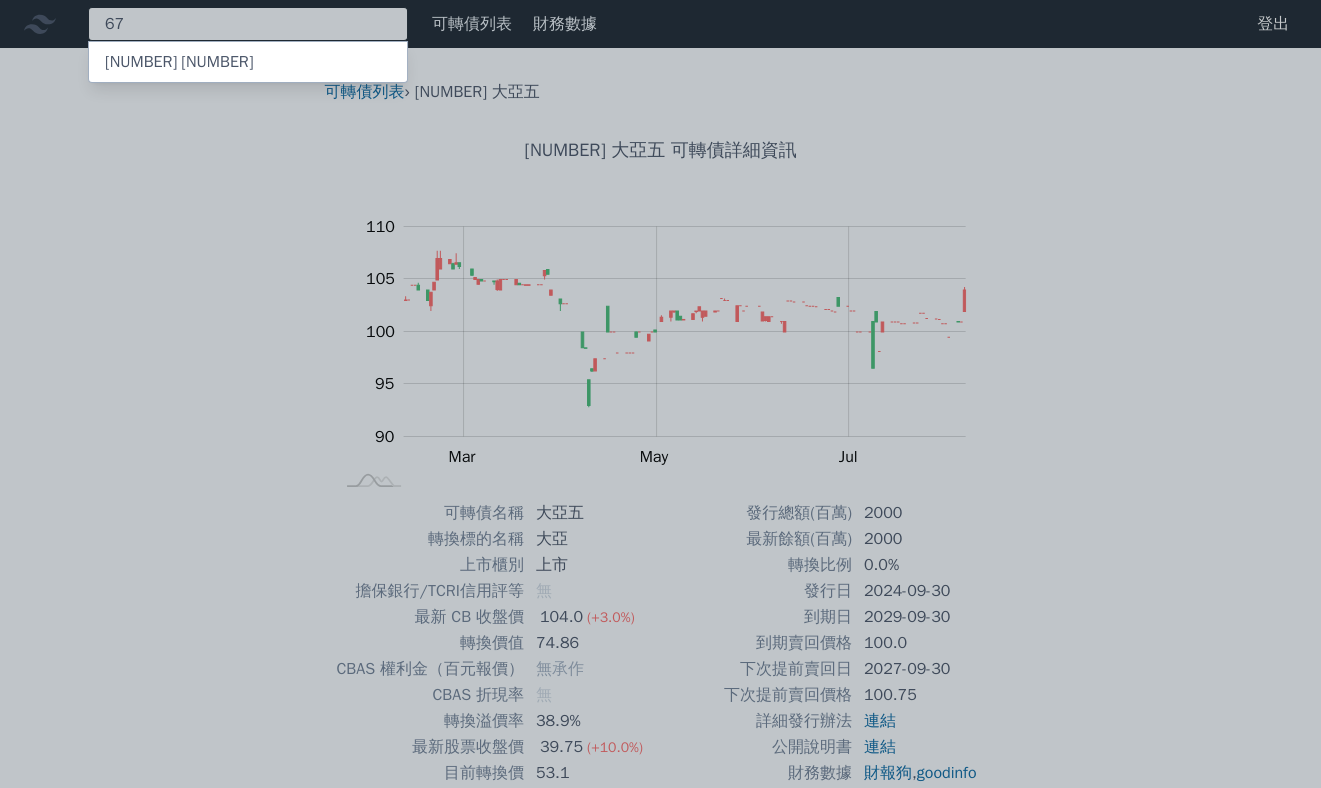 type on "6" 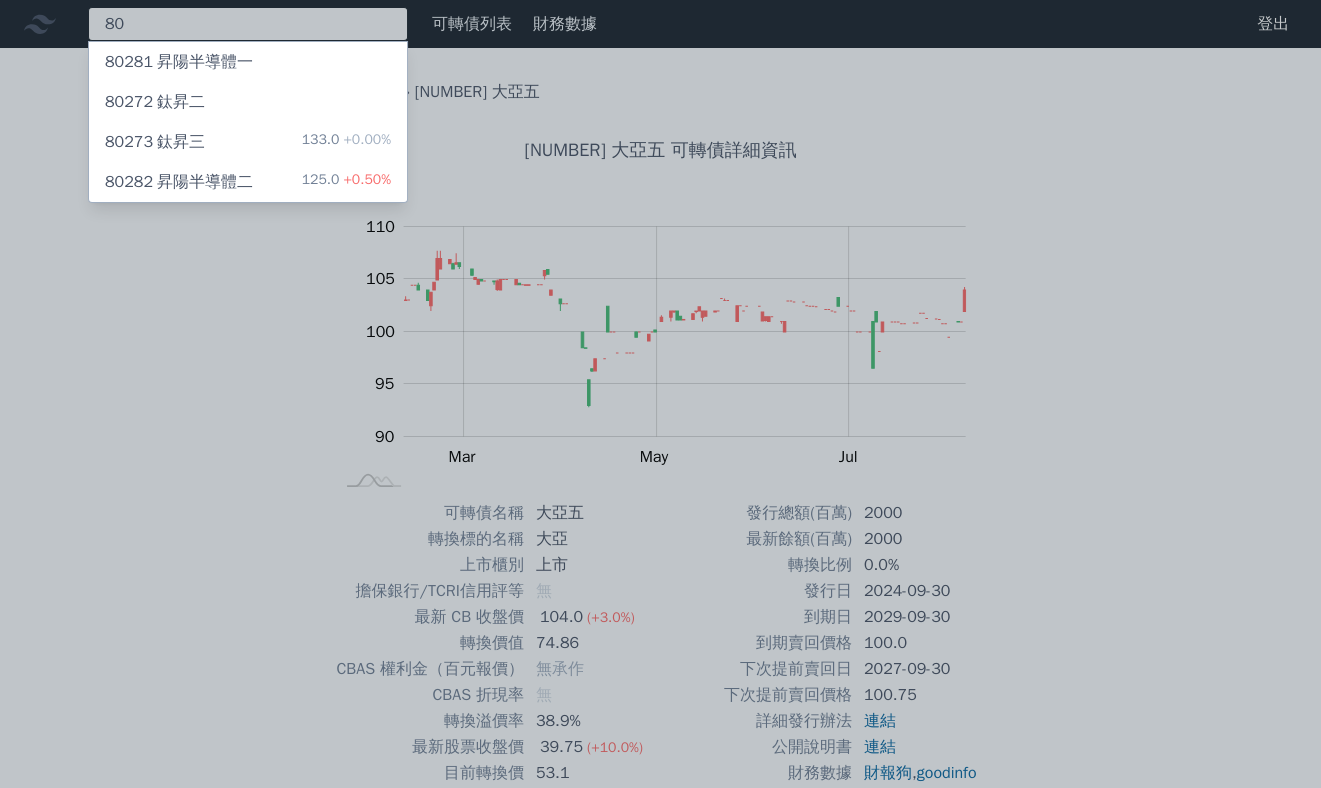 type on "8" 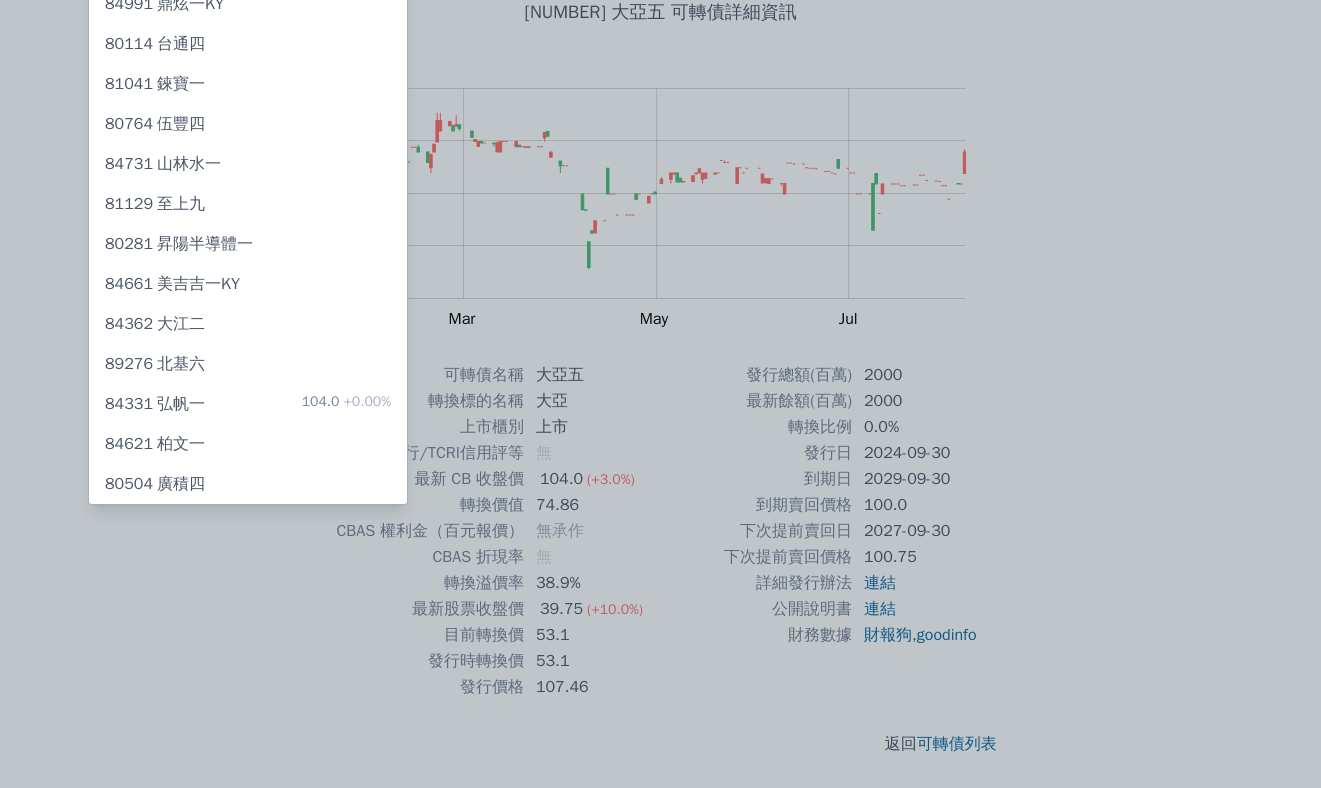scroll, scrollTop: 13, scrollLeft: 0, axis: vertical 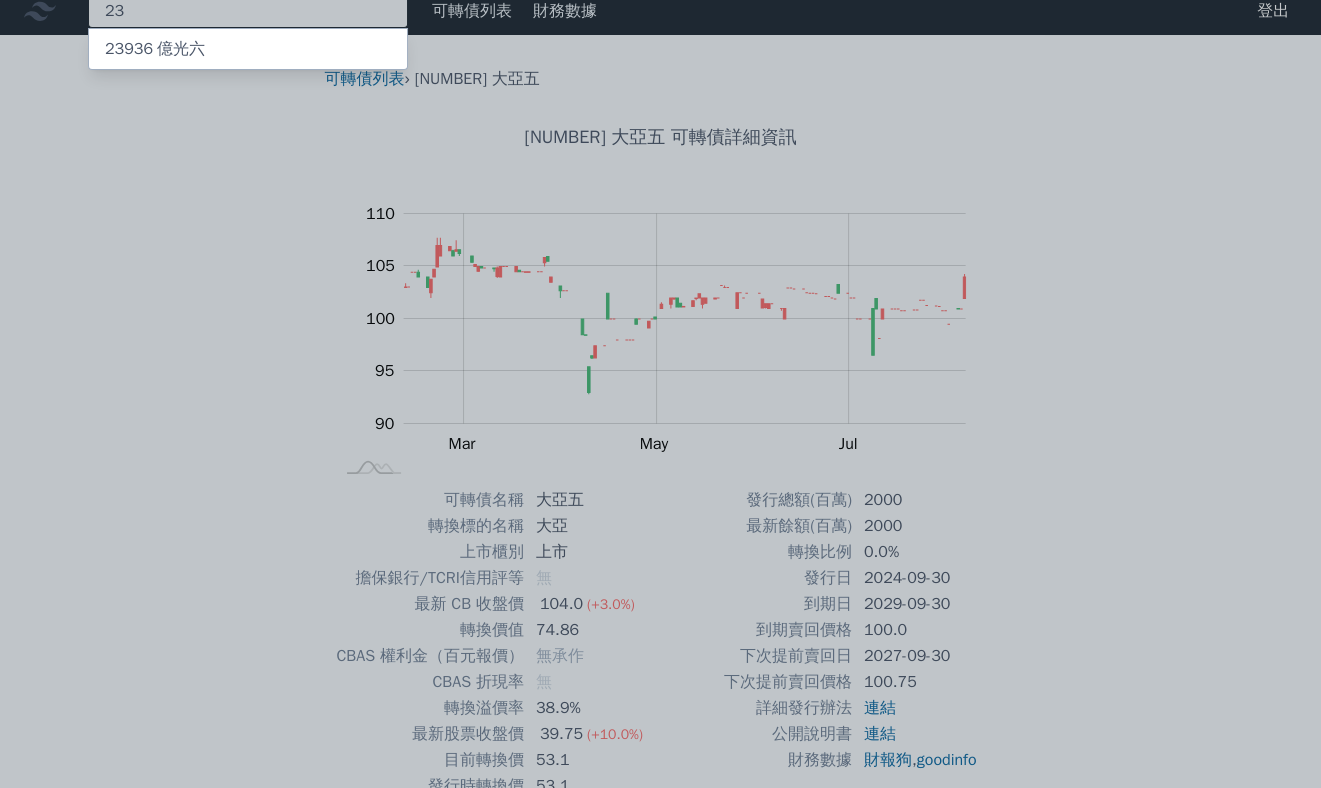type on "2" 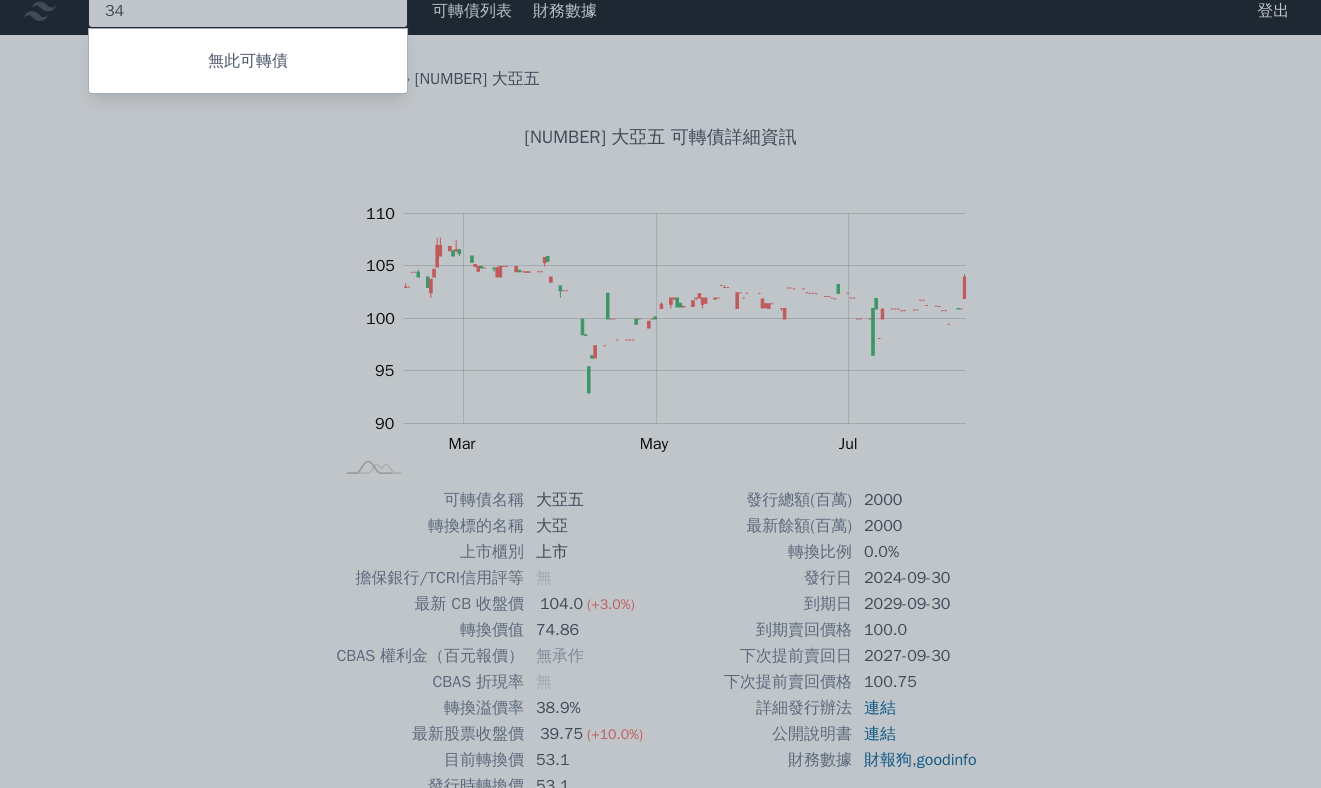 type on "3" 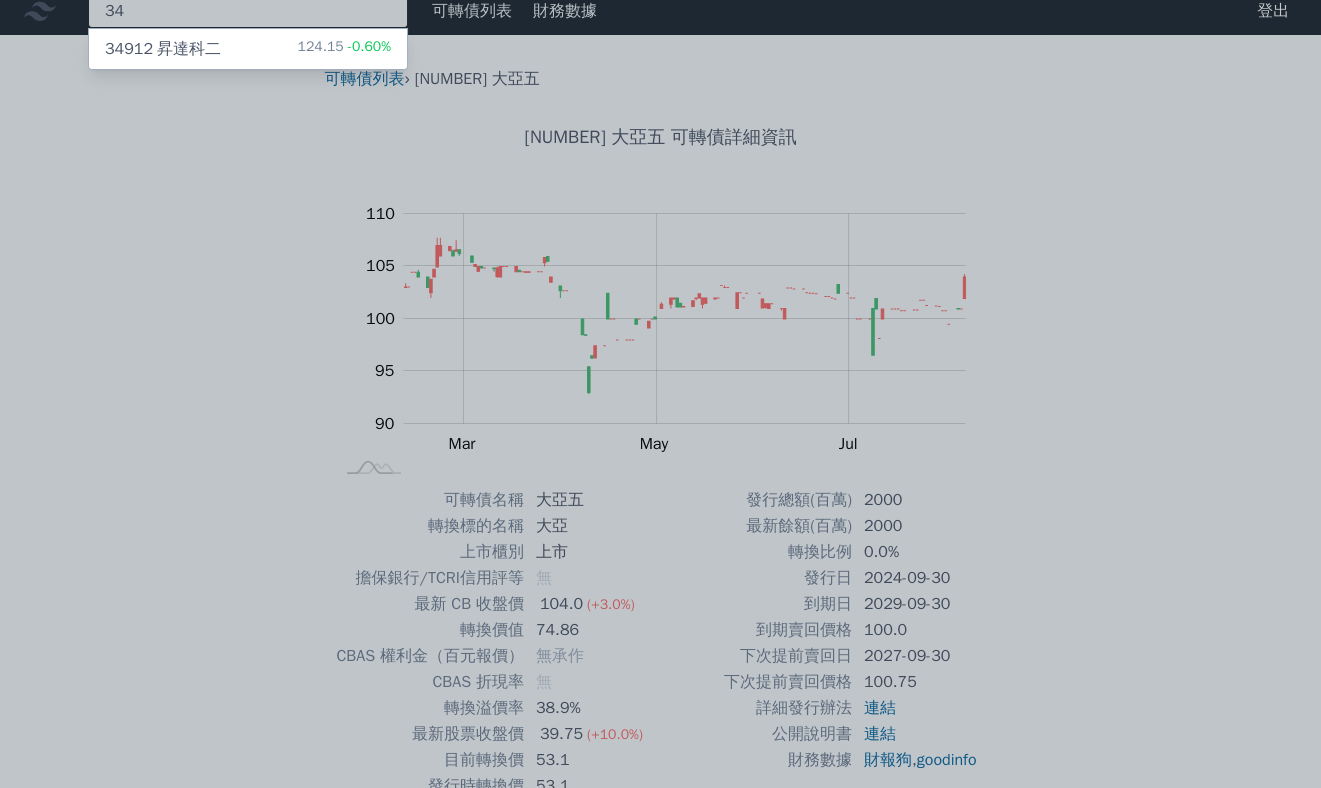 type on "3" 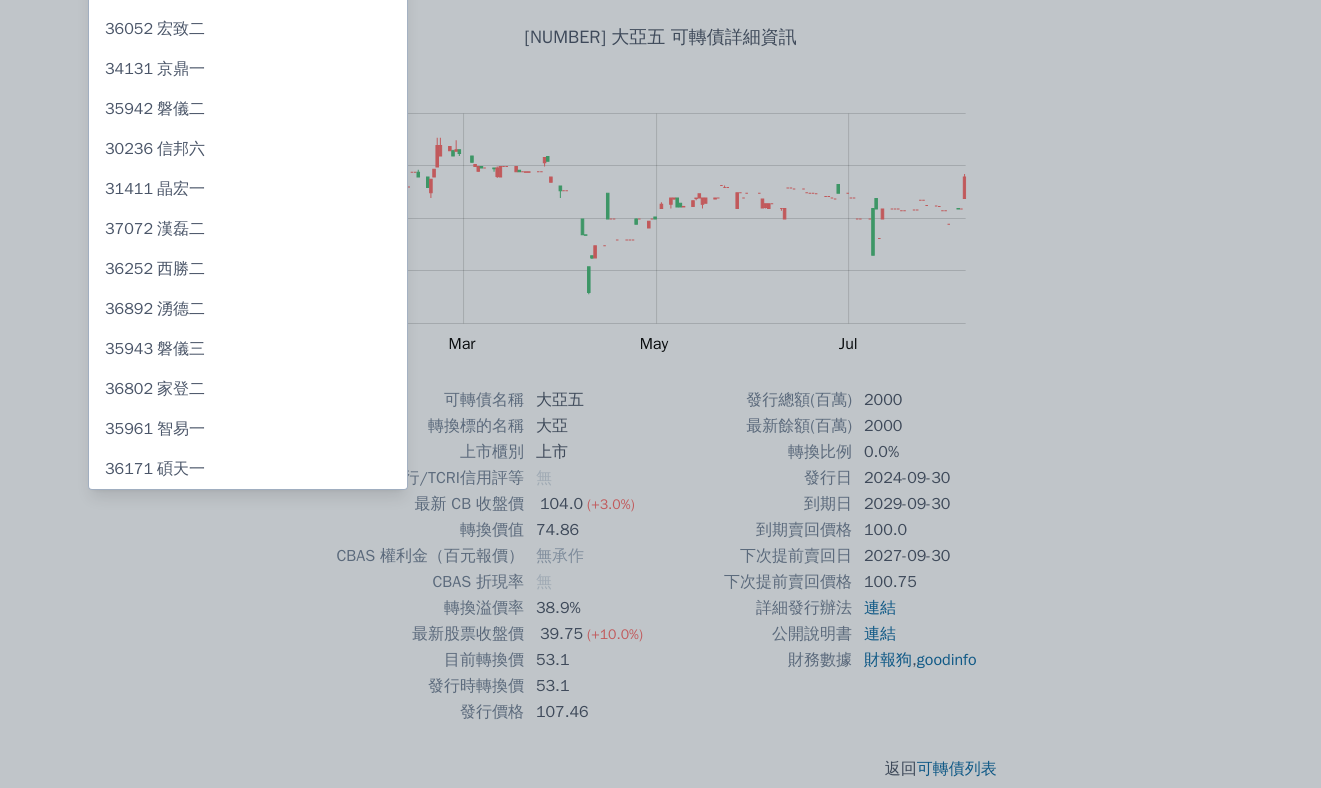 type on "3" 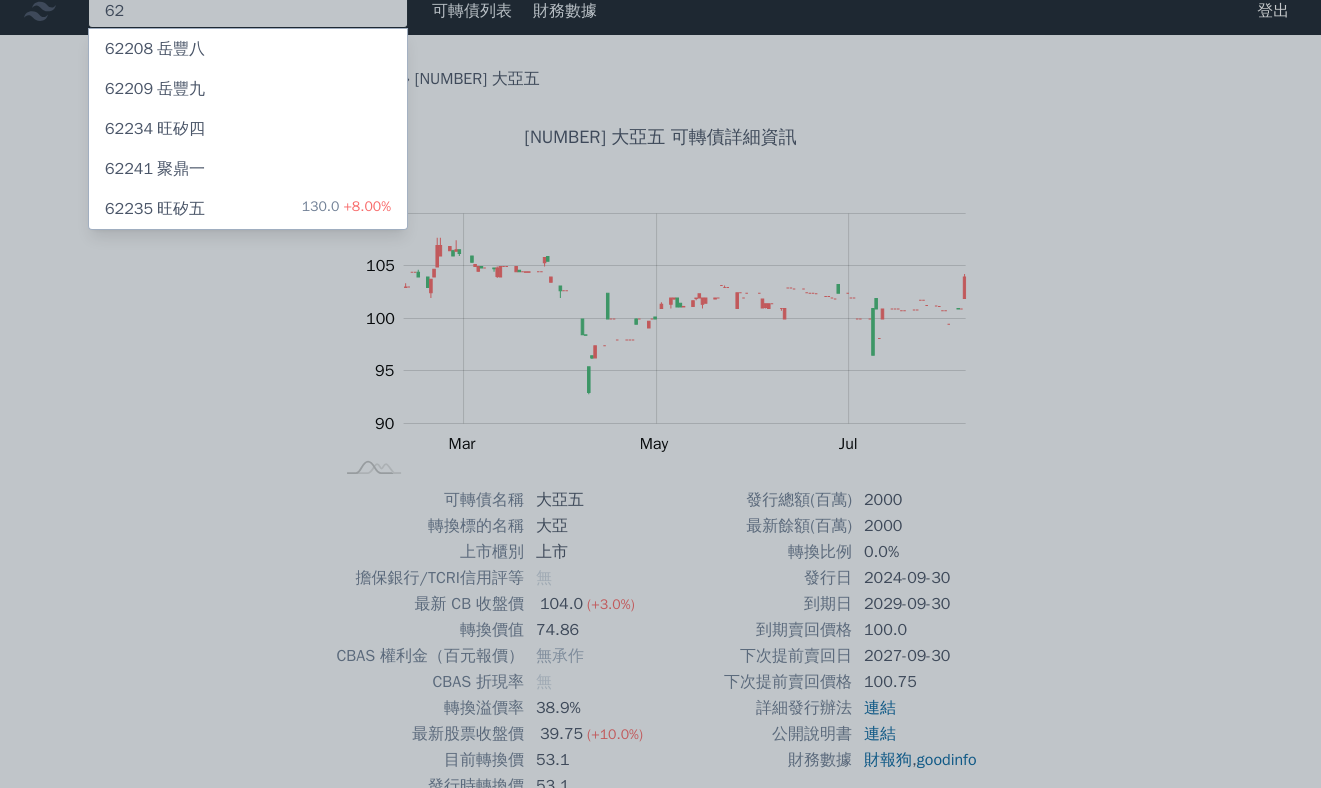 type on "6" 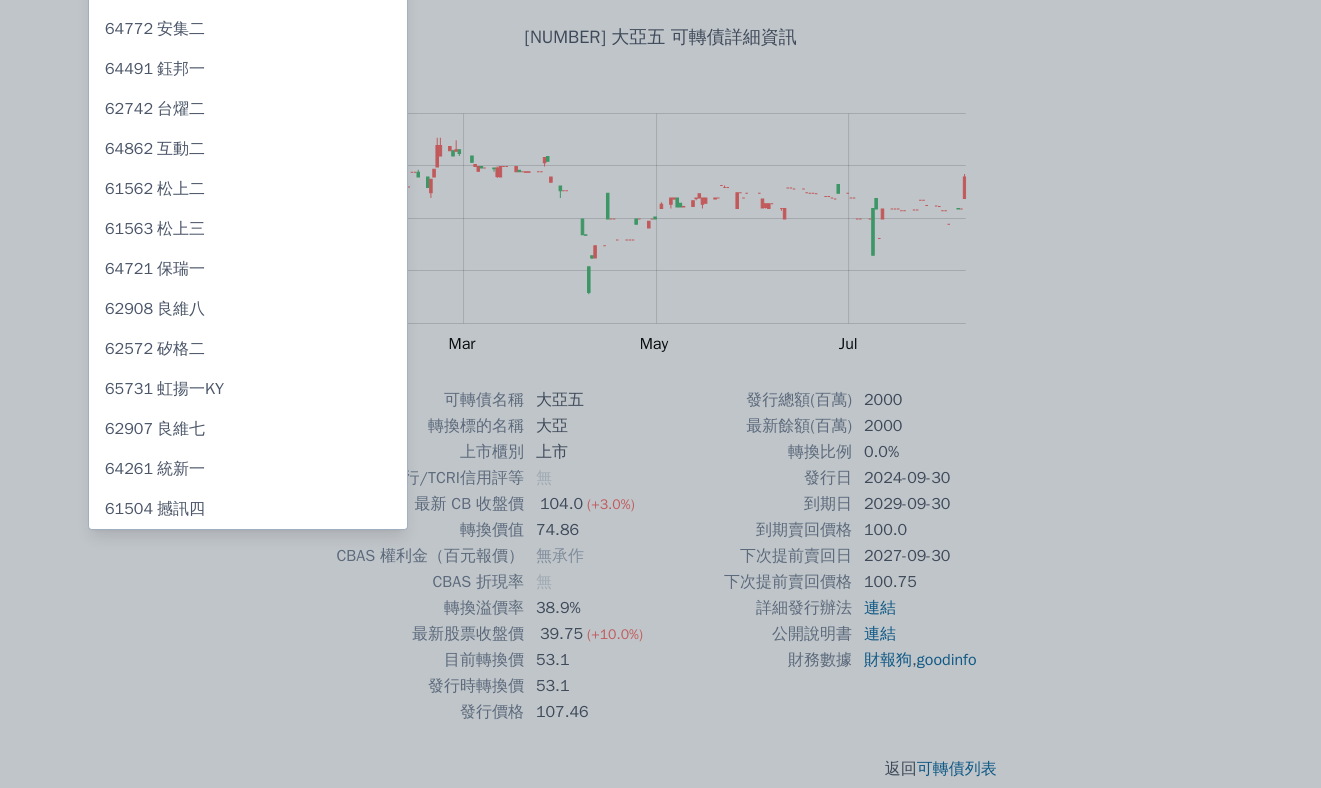 scroll, scrollTop: 13, scrollLeft: 0, axis: vertical 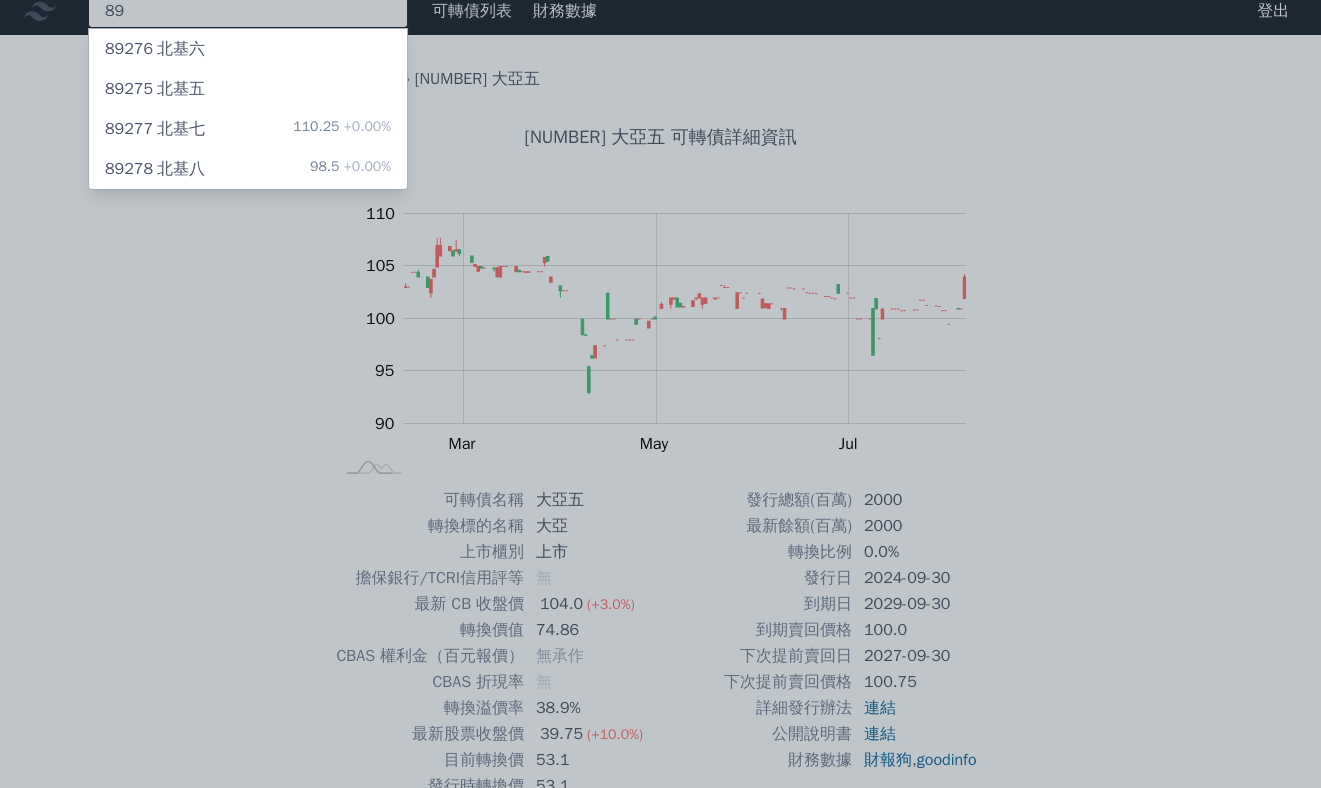 type on "8" 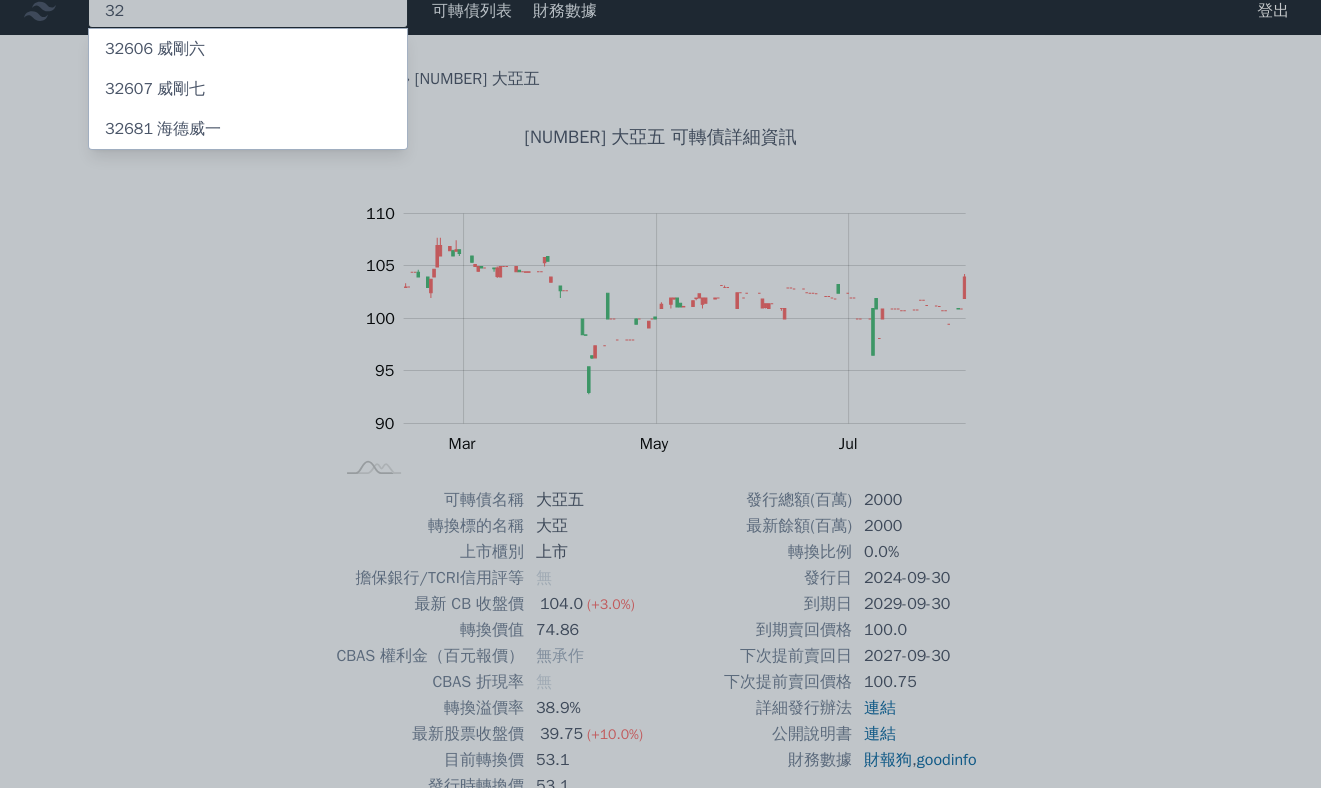 type on "3" 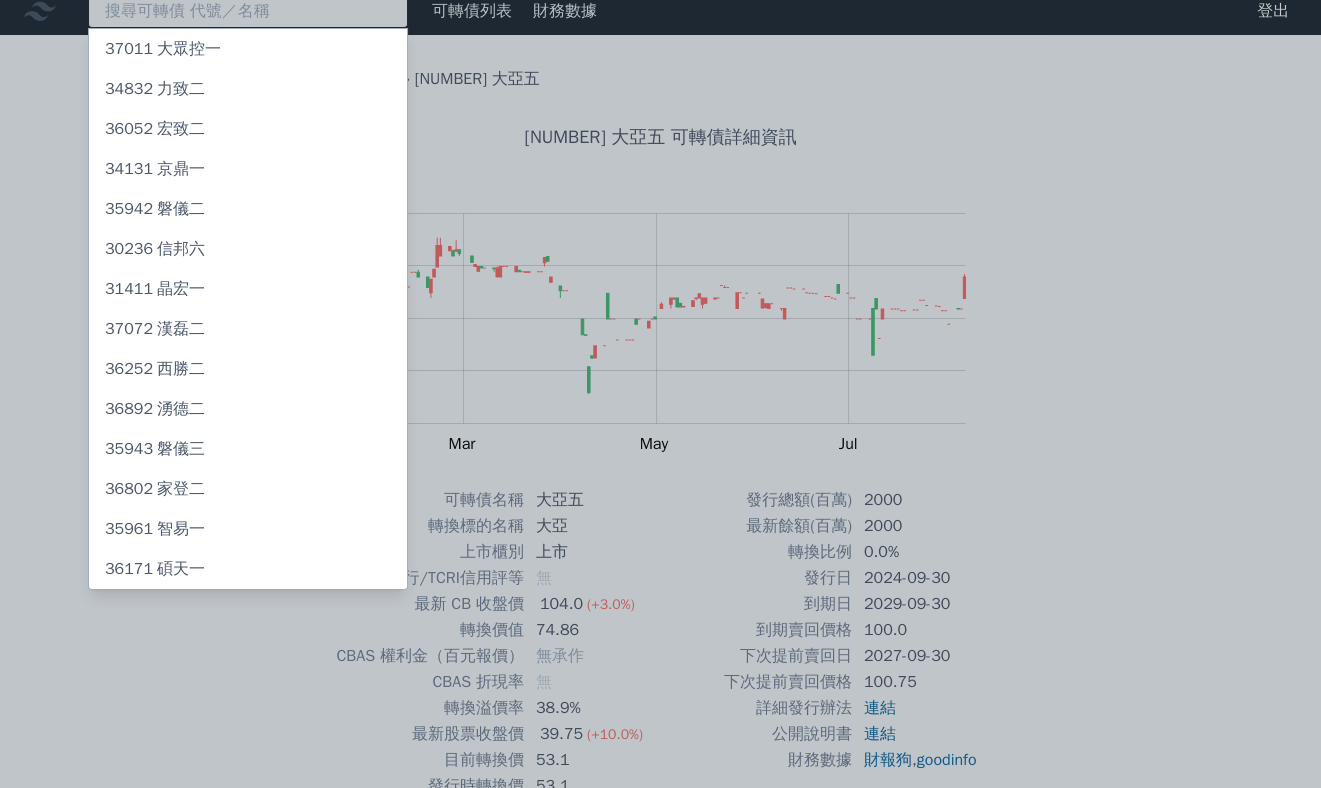 scroll, scrollTop: 0, scrollLeft: 0, axis: both 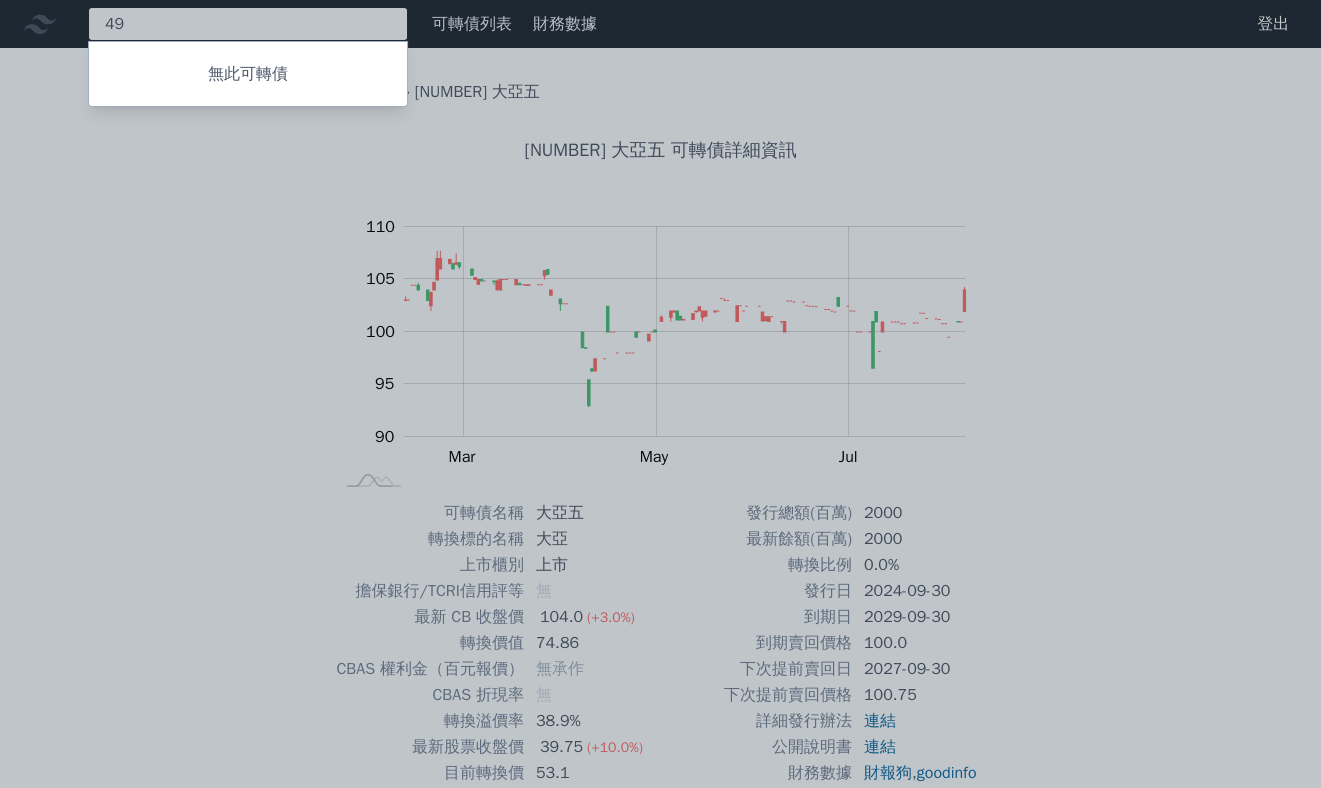 type on "4" 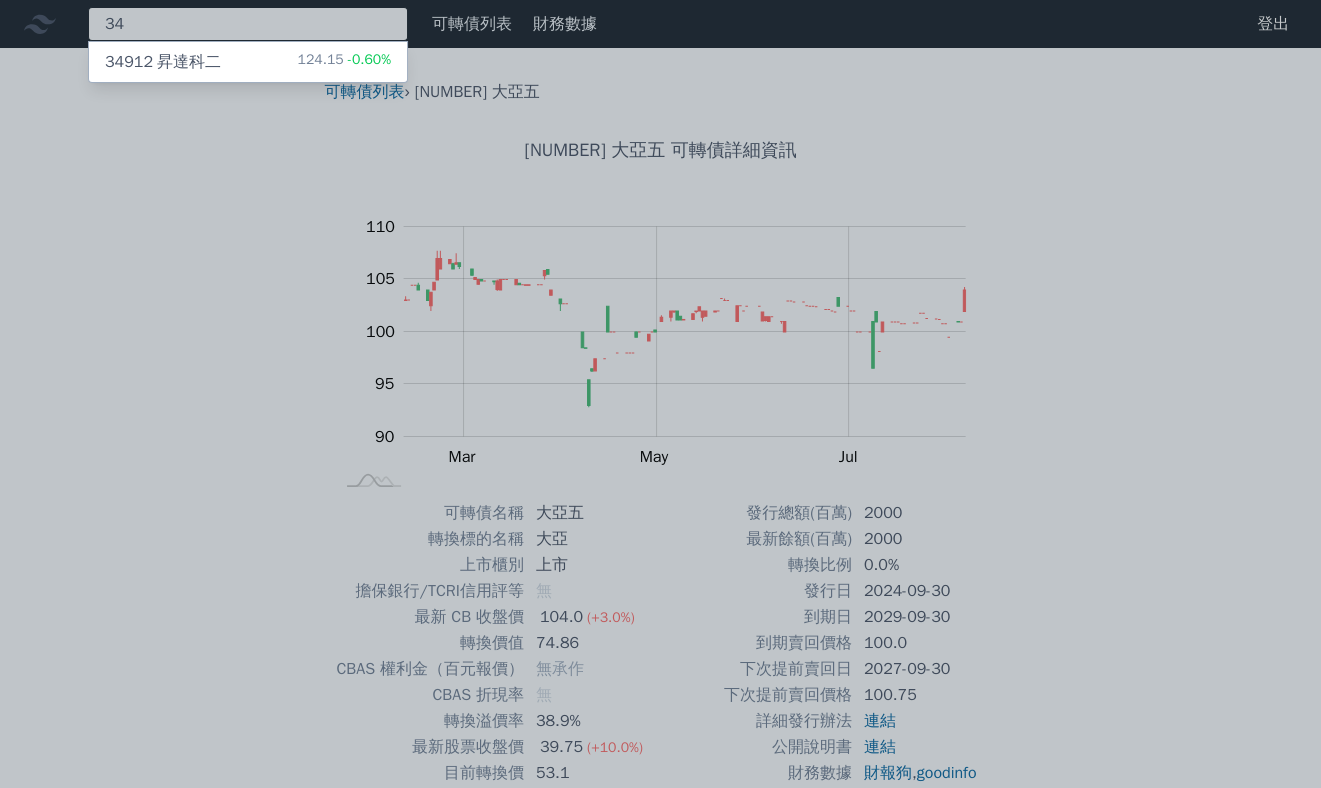 type on "3" 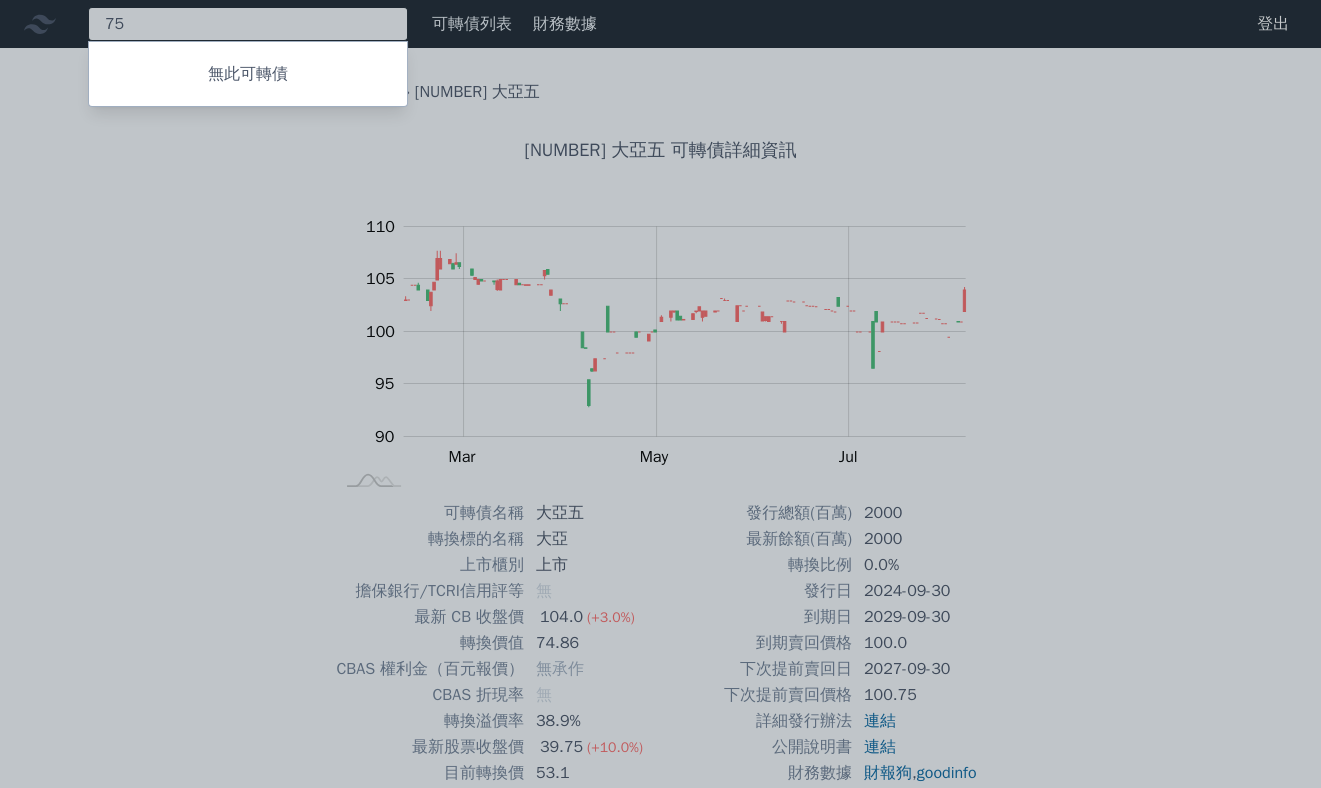 type on "7" 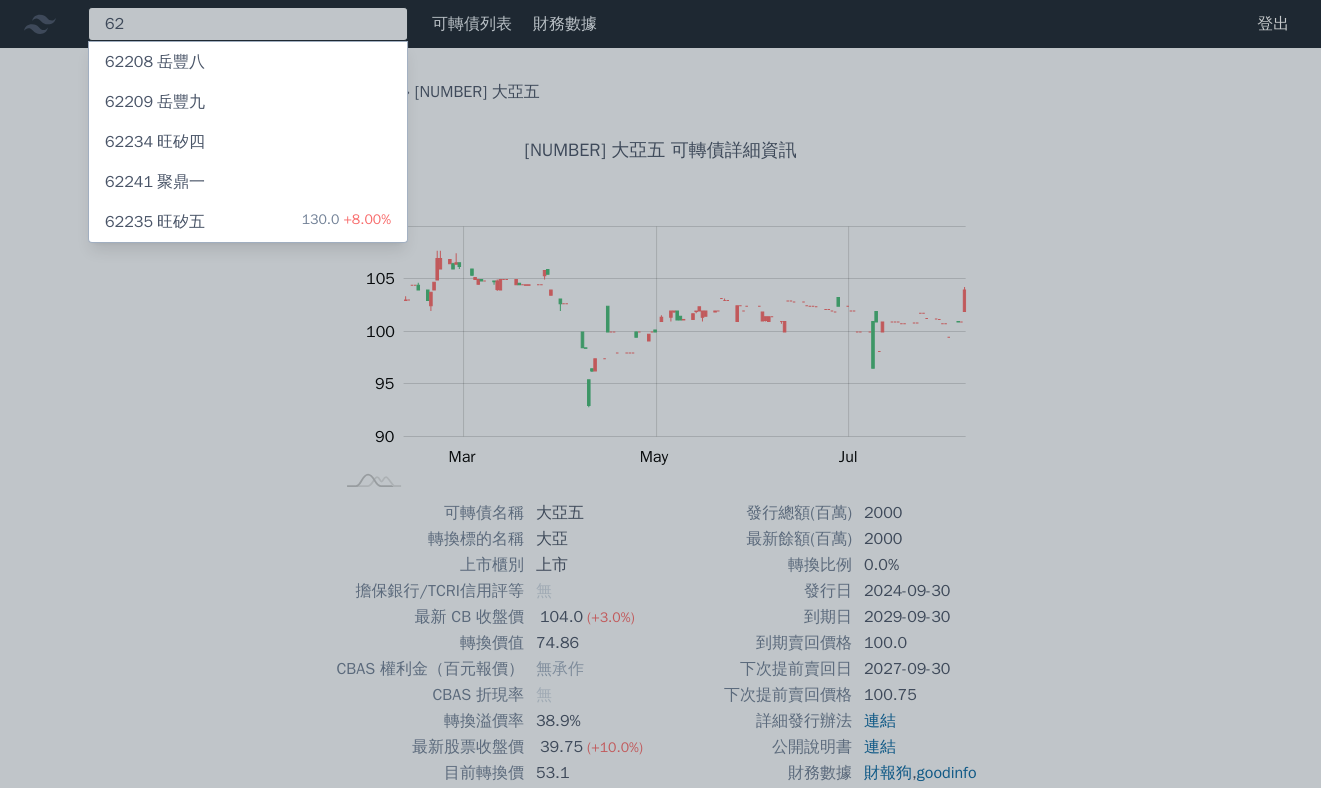 type on "6" 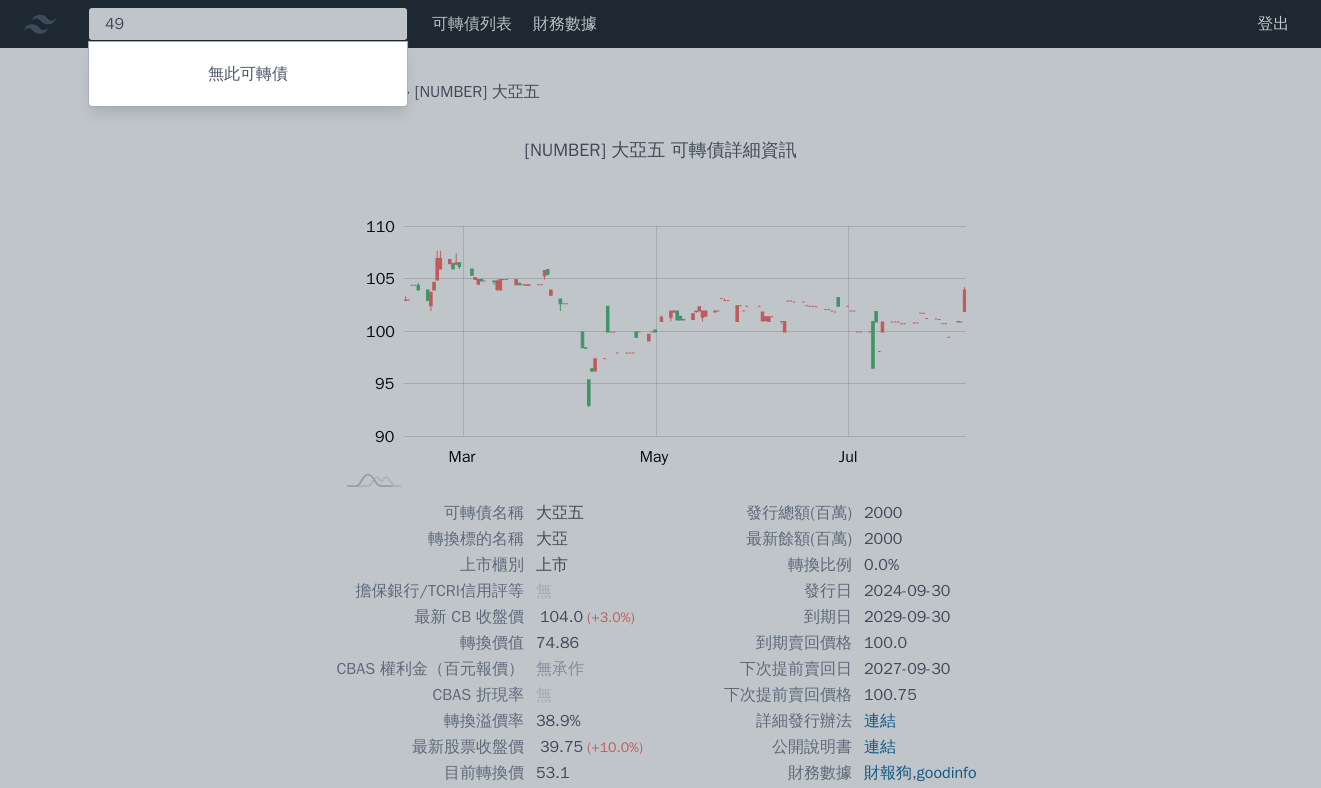 type on "4" 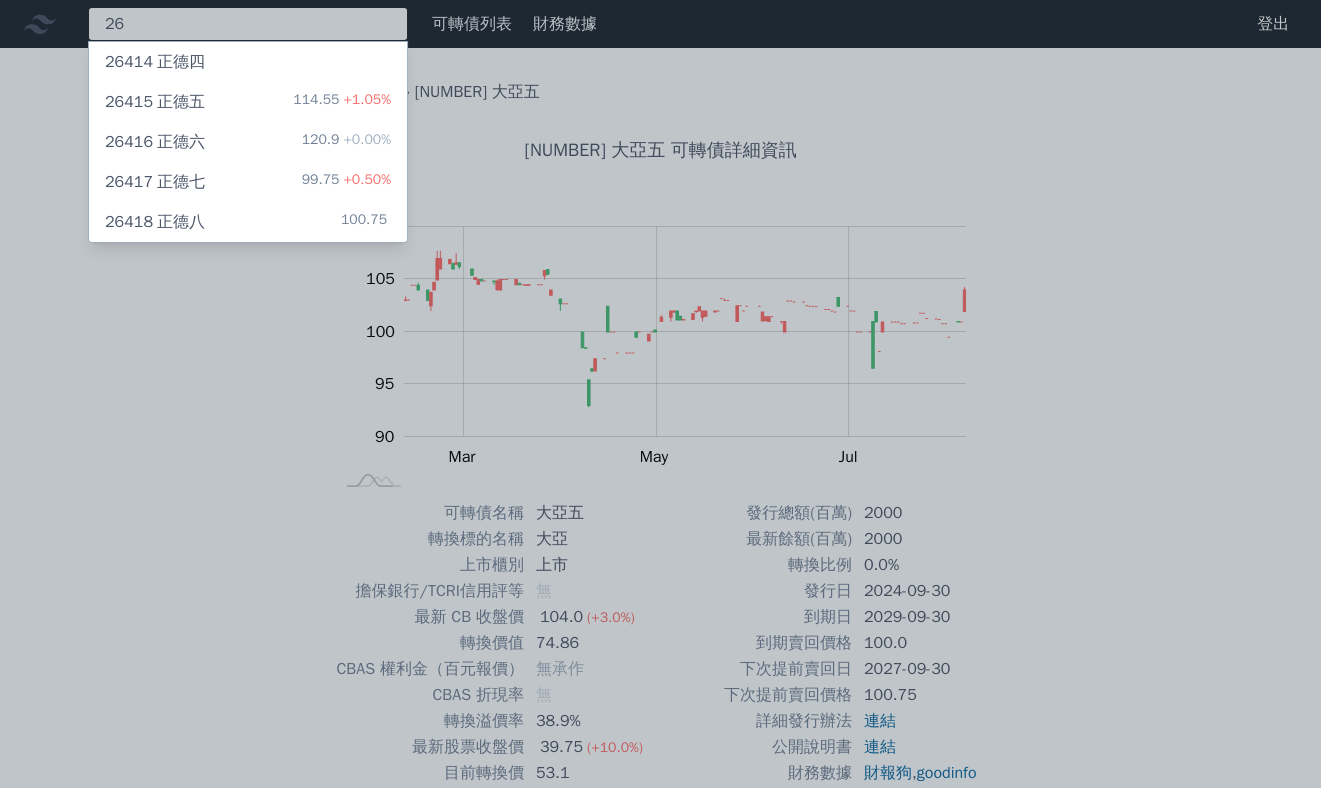type on "2" 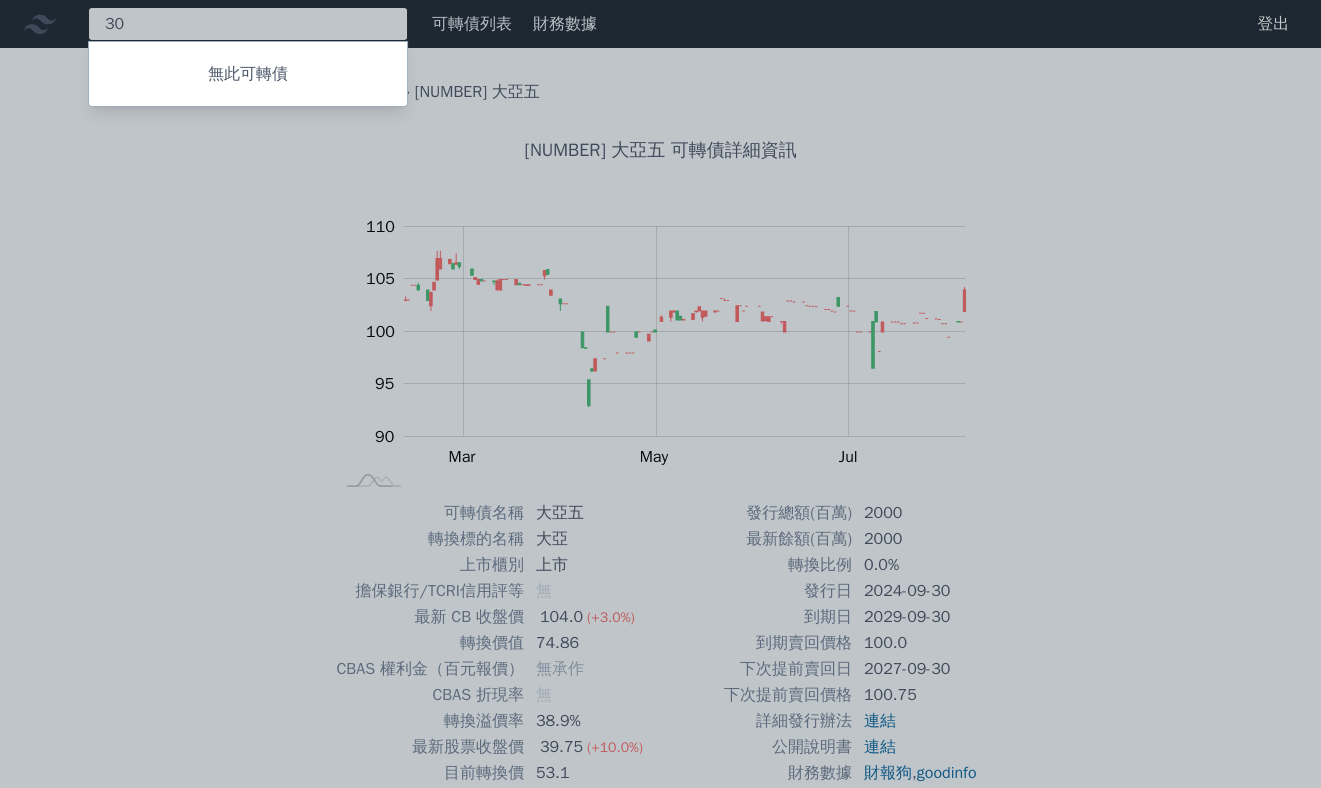type on "3" 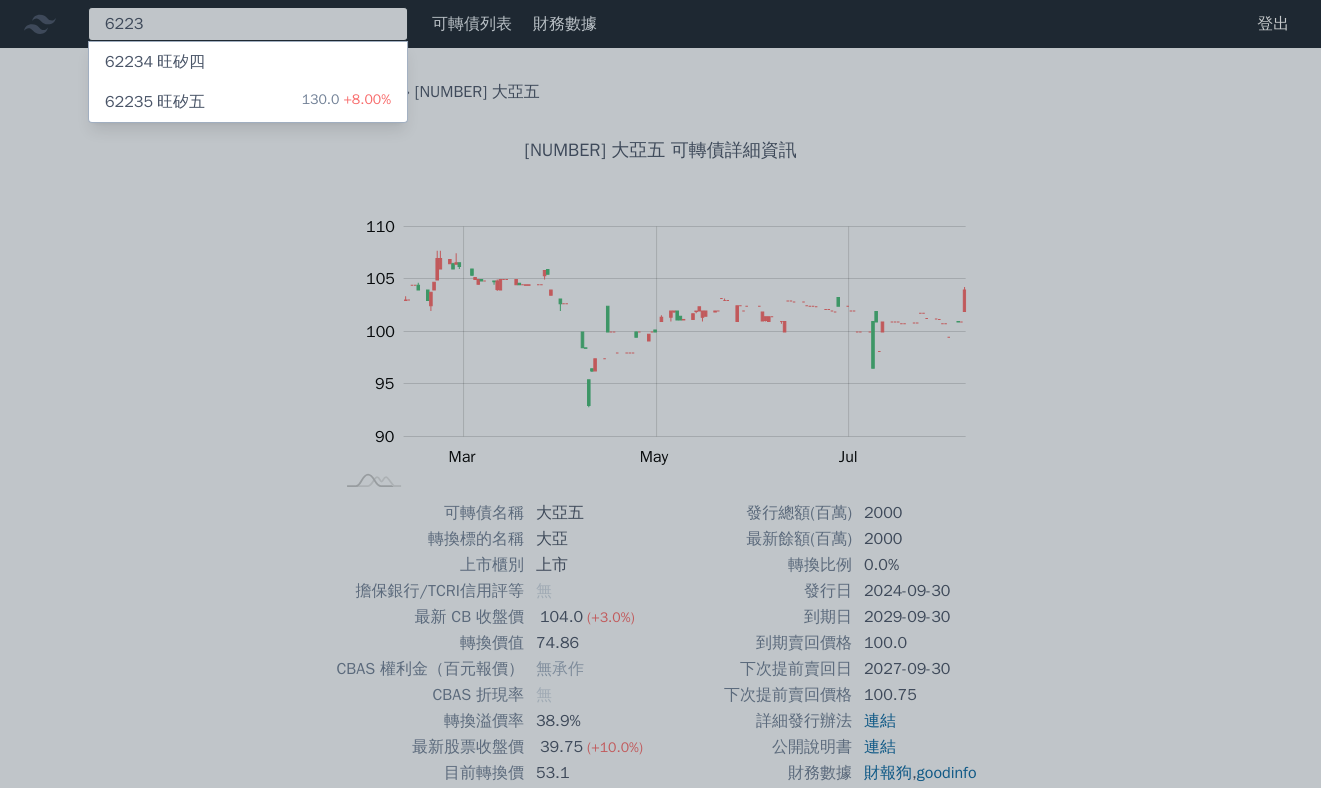 type on "6223" 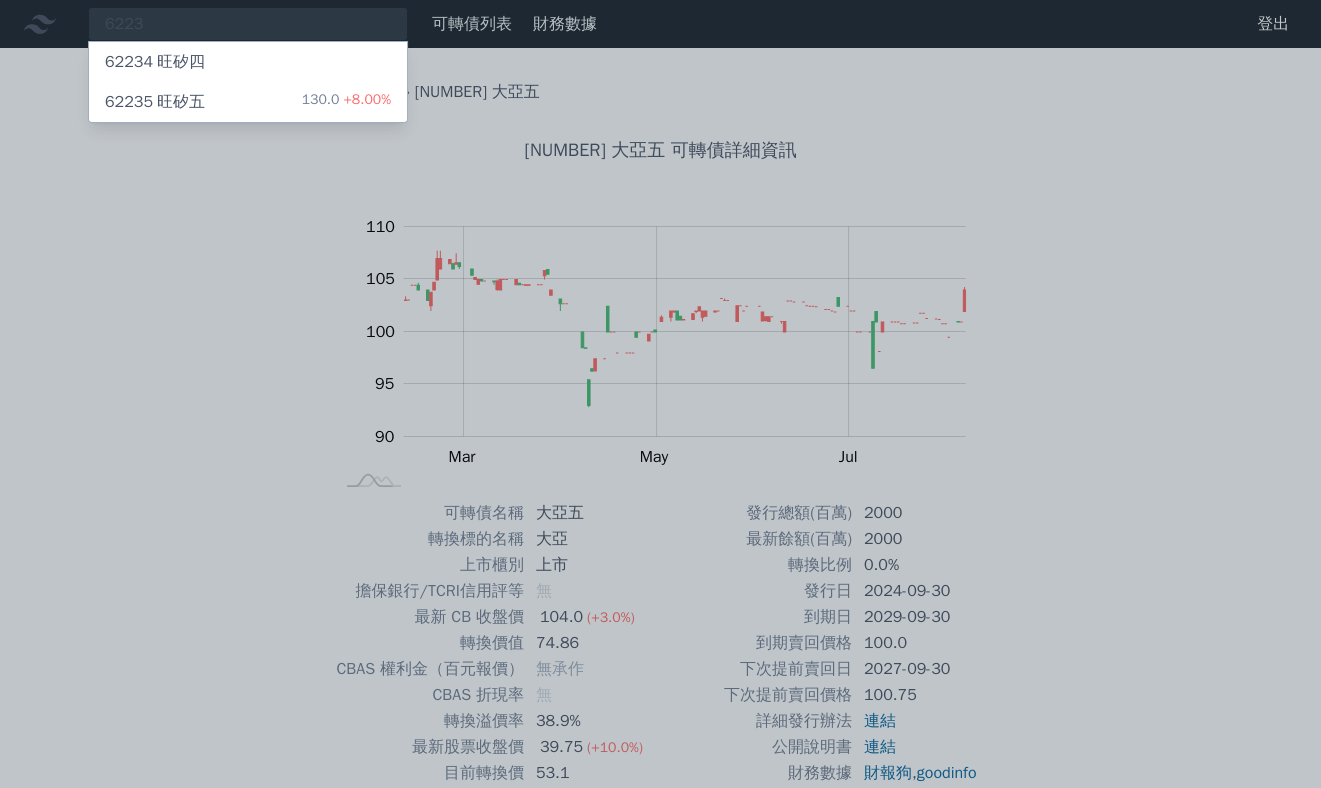 click on "[NUMBER] 旺矽五
130.0 +8.00%" at bounding box center (248, 102) 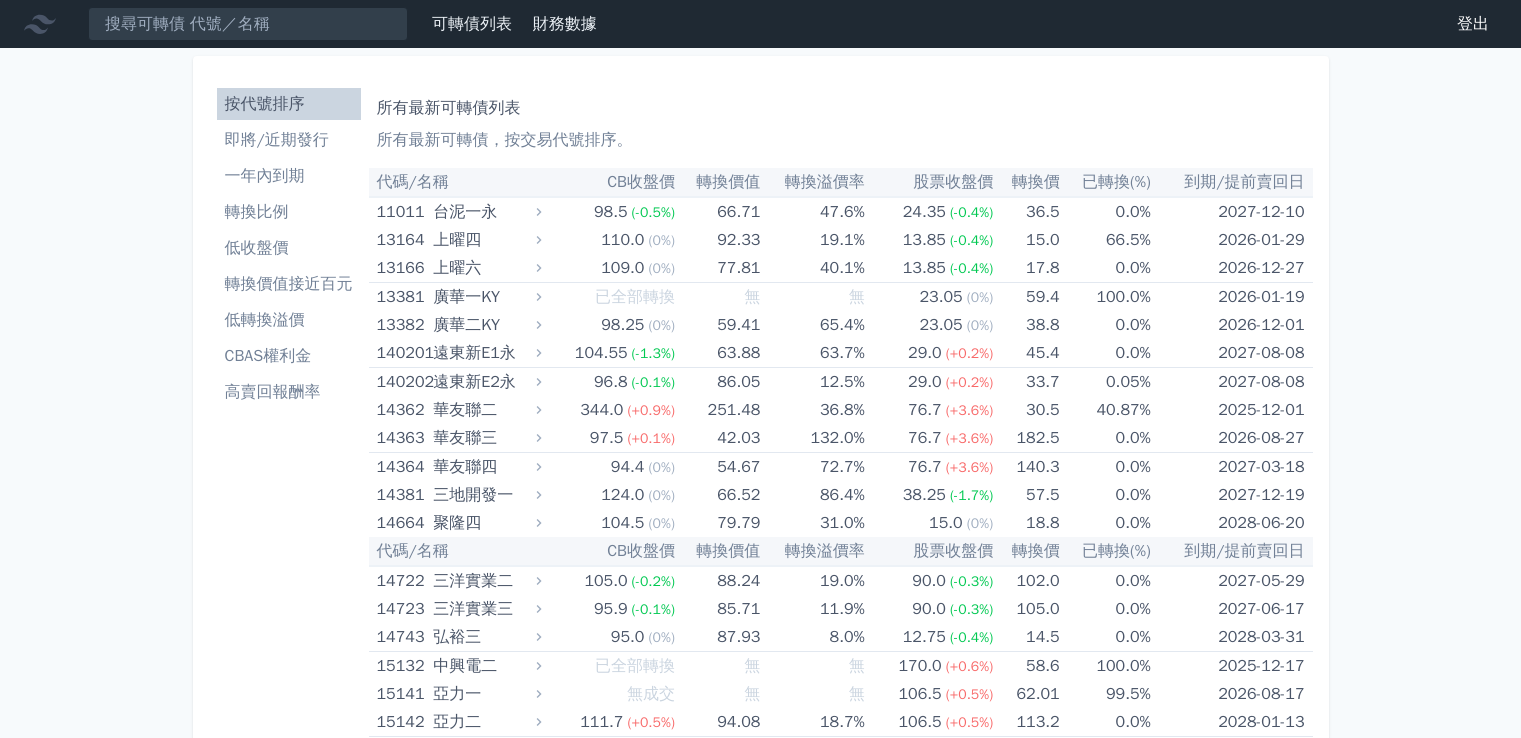 scroll, scrollTop: 0, scrollLeft: 0, axis: both 